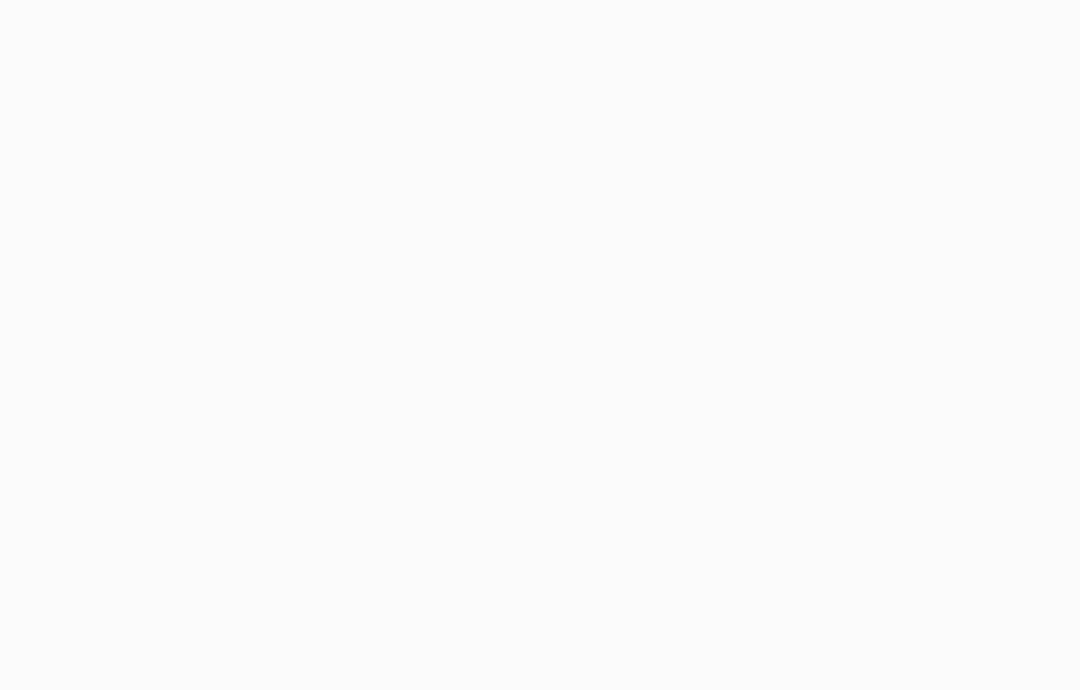 scroll, scrollTop: 0, scrollLeft: 0, axis: both 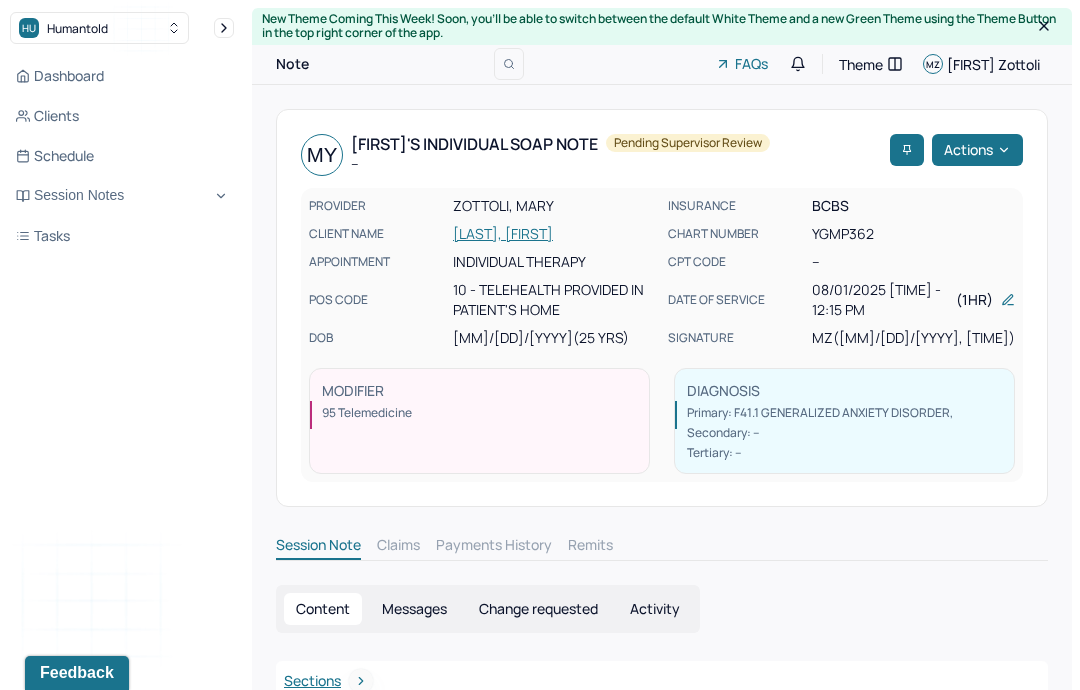 click on "Session Notes" at bounding box center (122, 196) 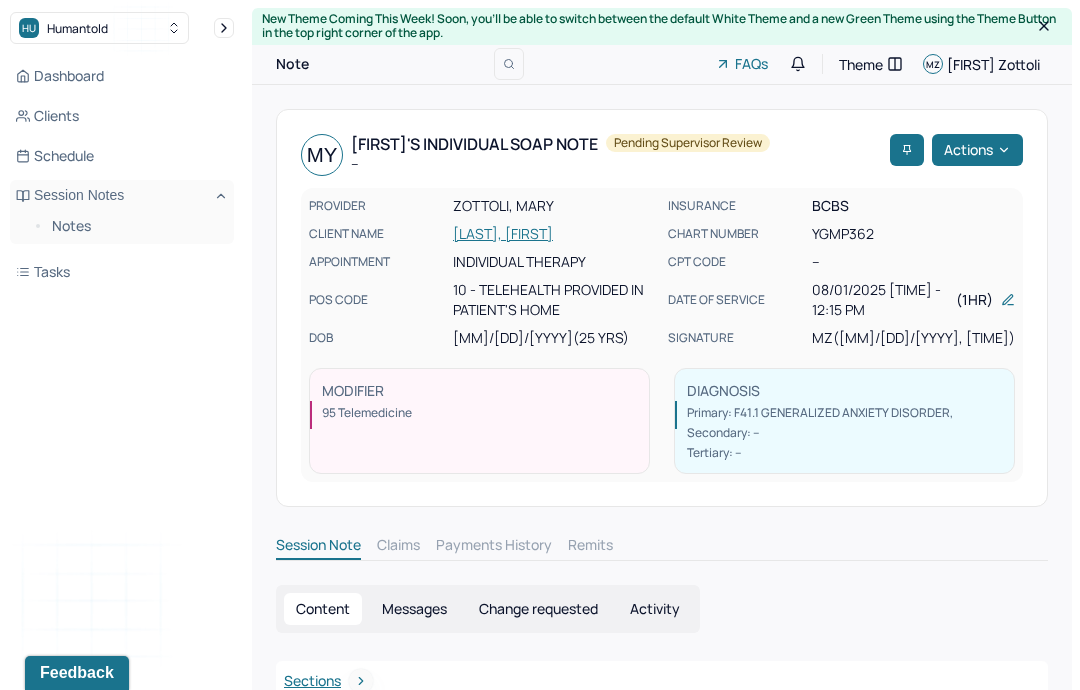 click on "Notes" at bounding box center [135, 226] 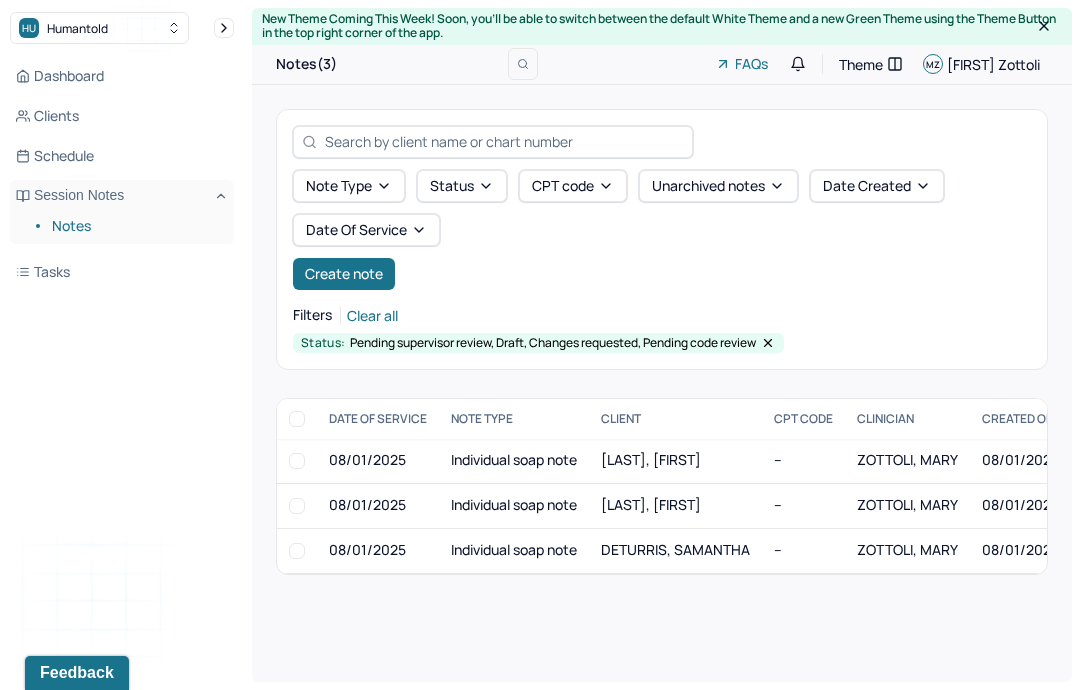 scroll, scrollTop: 0, scrollLeft: 0, axis: both 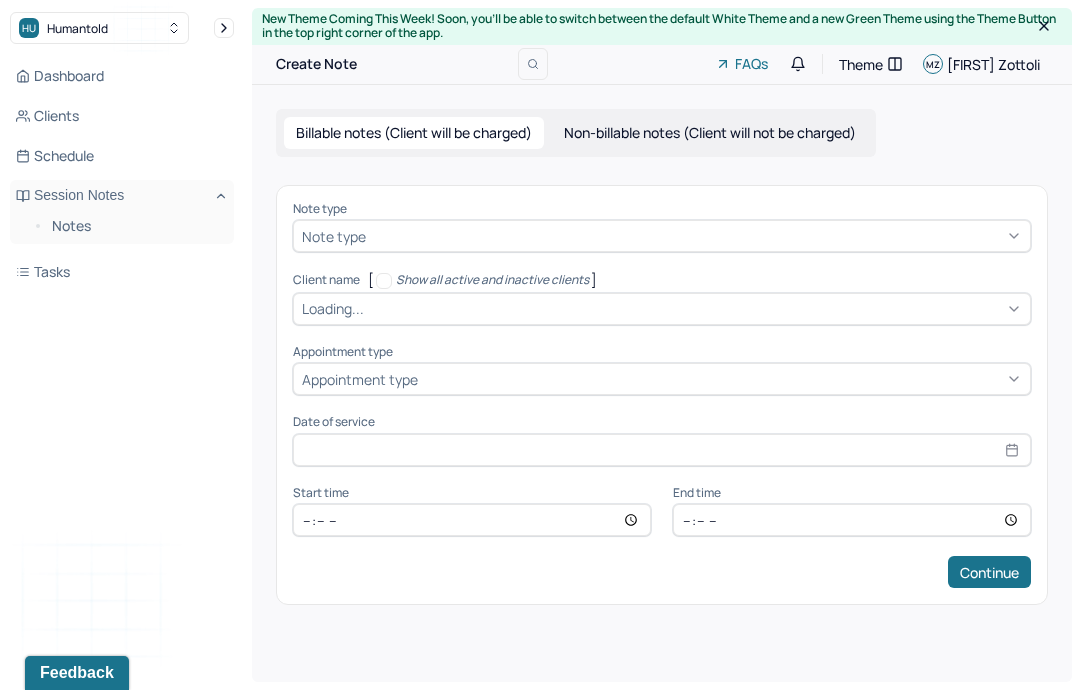 click on "Note type Note type" at bounding box center (662, 227) 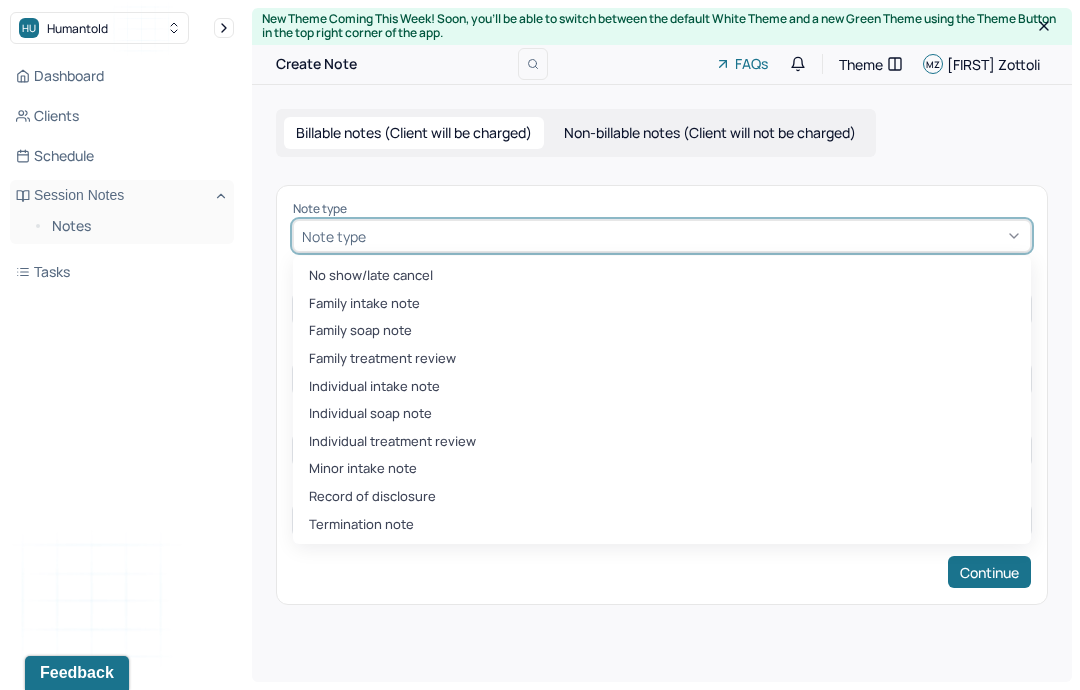 click on "Individual soap note" at bounding box center [662, 414] 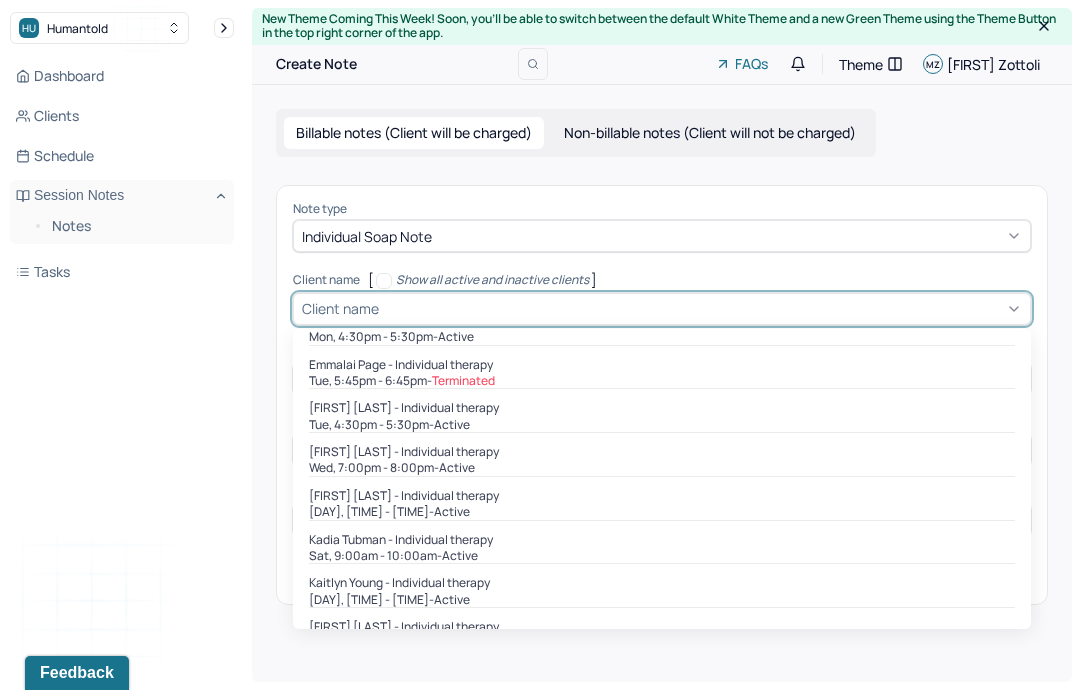 scroll, scrollTop: 76, scrollLeft: 0, axis: vertical 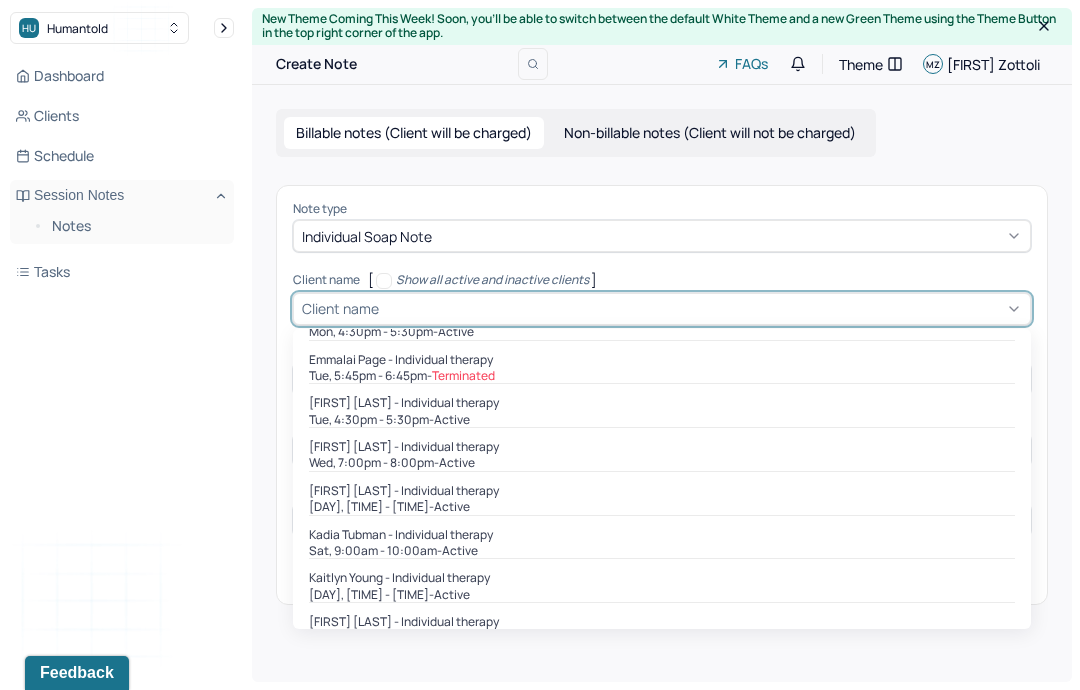 click on "active" at bounding box center (460, 551) 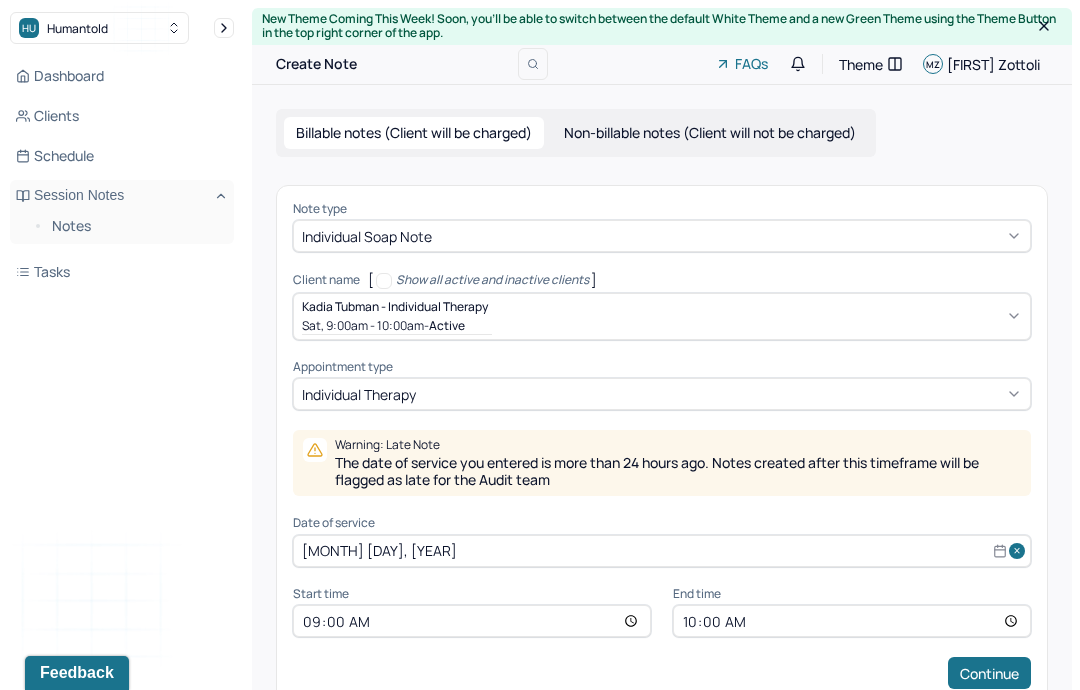click on "[MONTH] [DAY], [YEAR]" at bounding box center (662, 551) 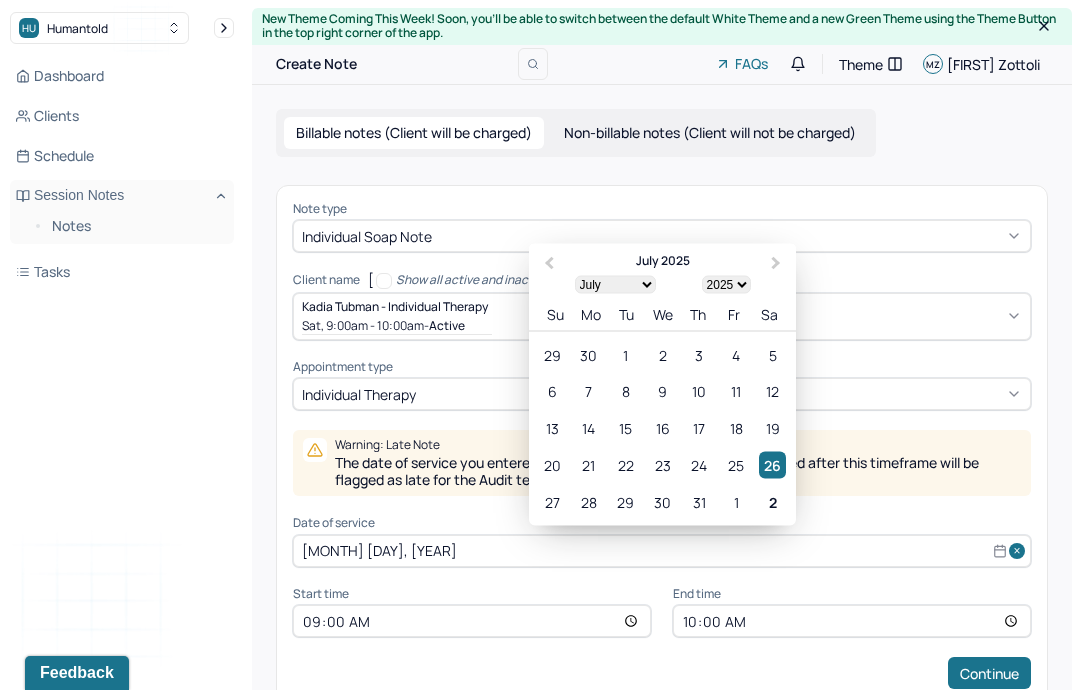click on "2" at bounding box center (772, 501) 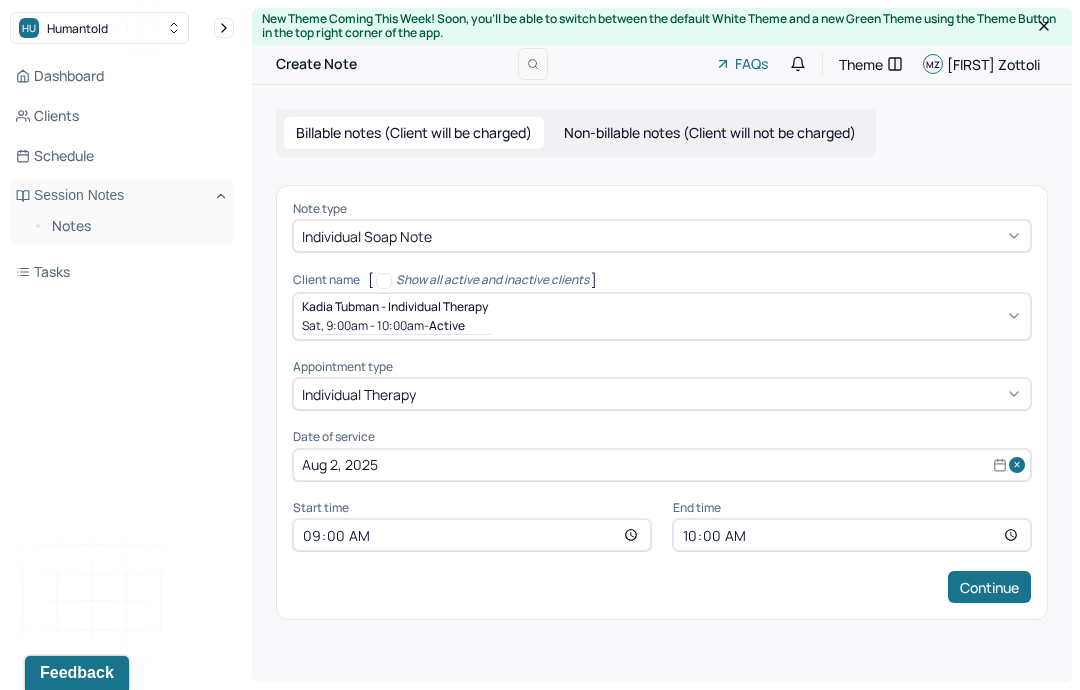 click on "Continue" at bounding box center [989, 587] 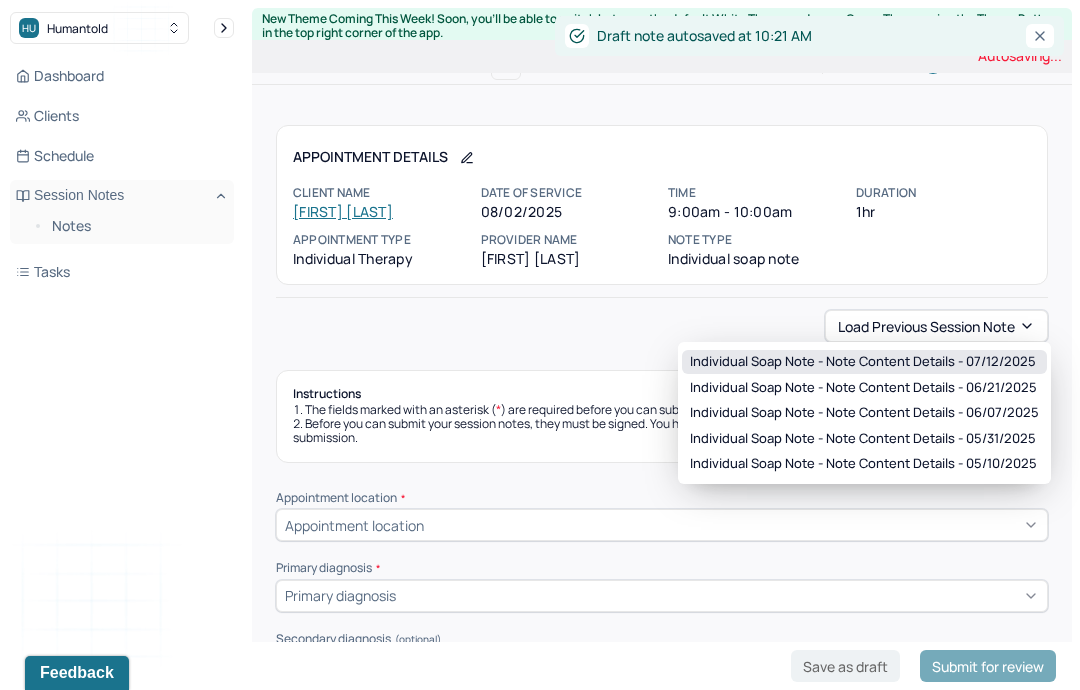 click on "Individual soap note   - Note content Details -   07/12/2025" at bounding box center [863, 362] 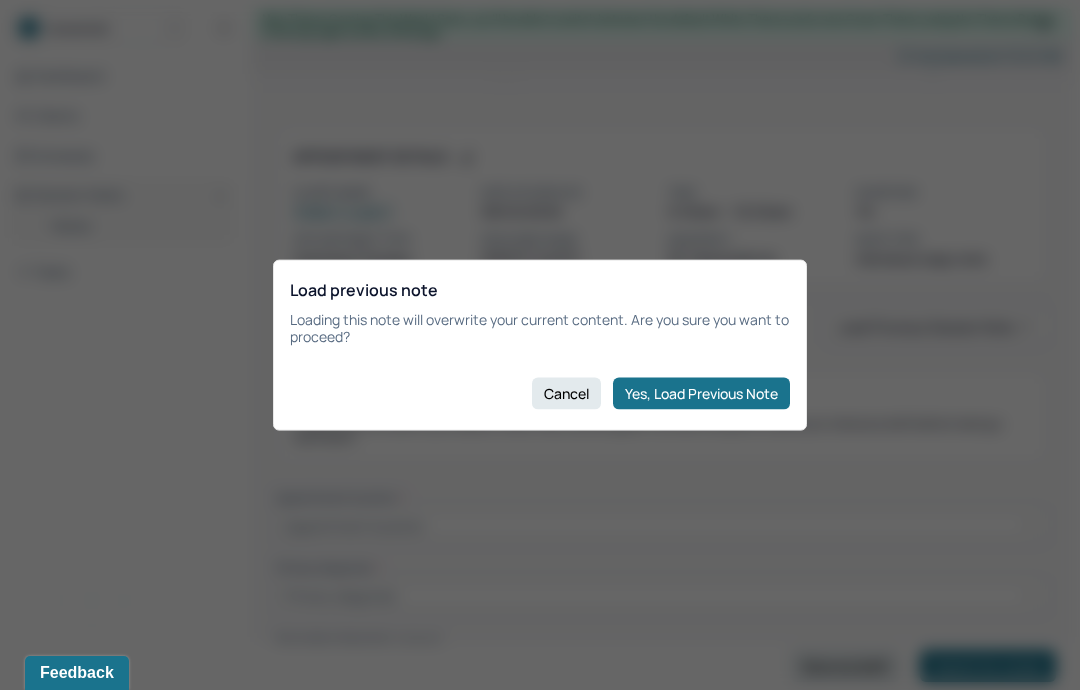 click on "Yes, Load Previous Note" at bounding box center [701, 393] 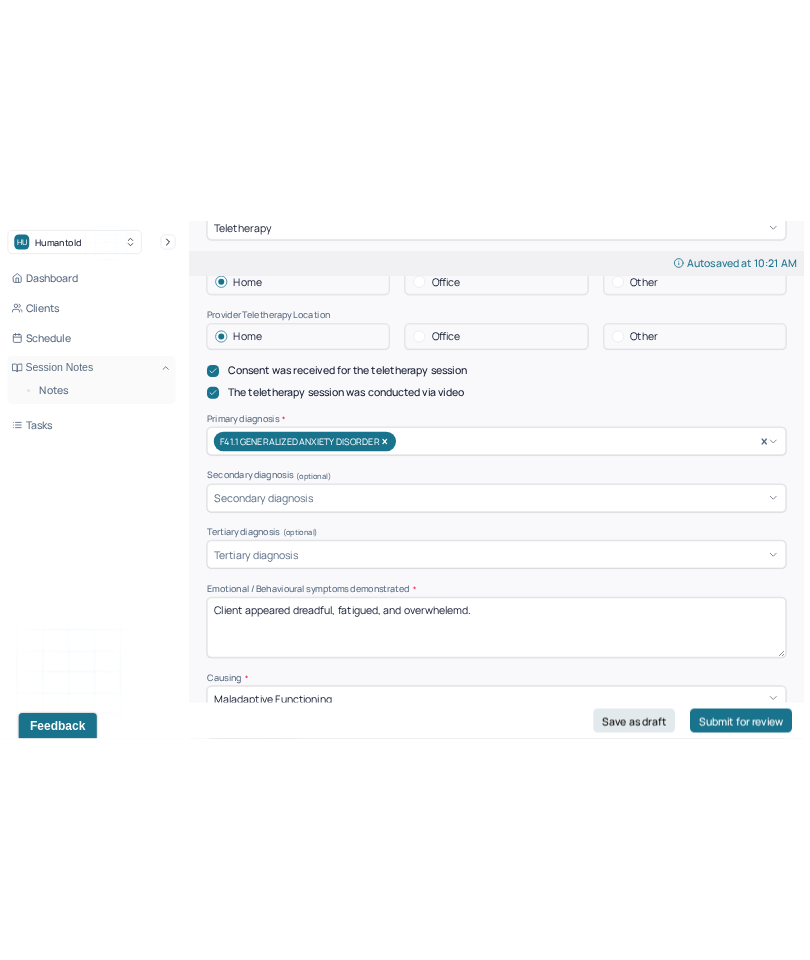 scroll, scrollTop: 538, scrollLeft: 0, axis: vertical 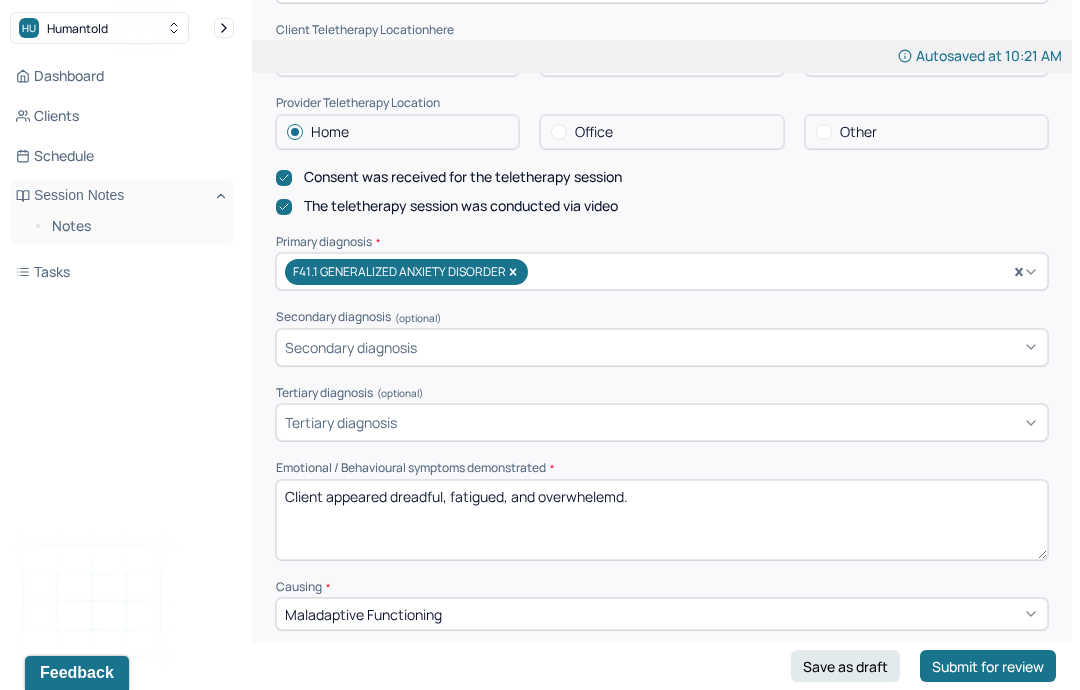 click on "Client appeared dreadful, fatigued, and overwhelemd." at bounding box center [662, 520] 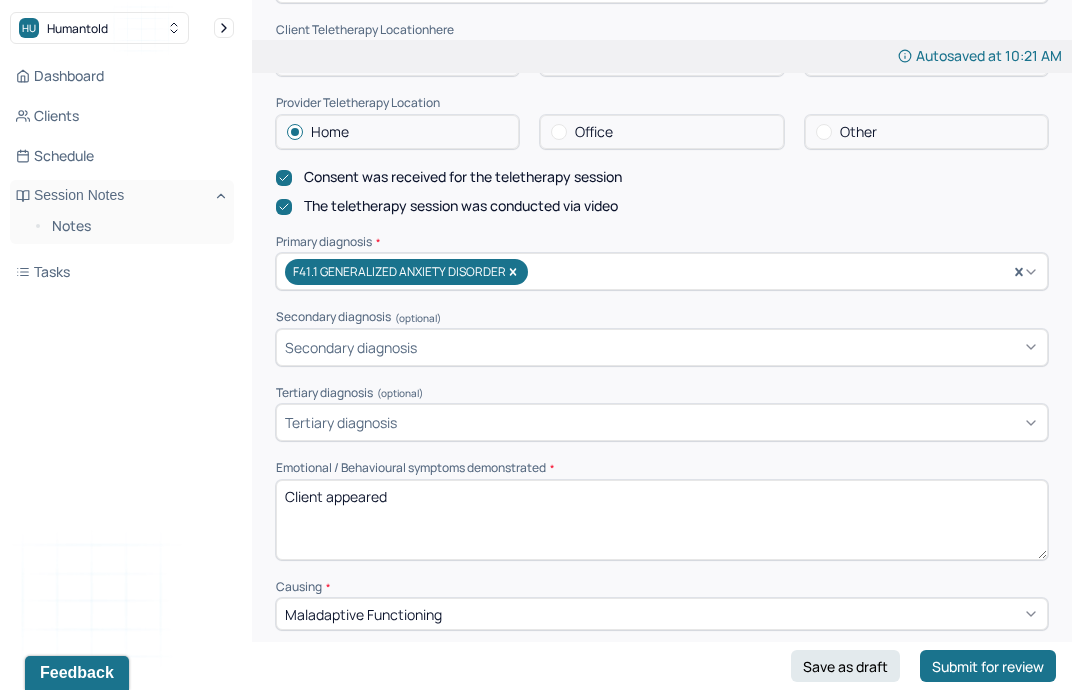 type on "Client appeared" 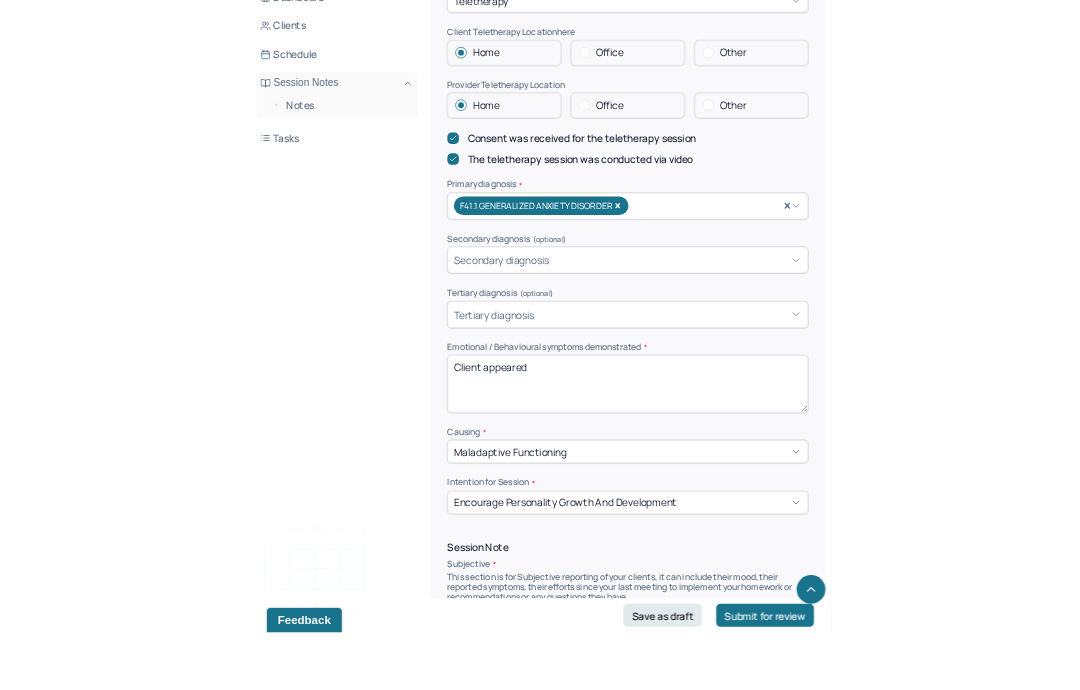 scroll, scrollTop: 618, scrollLeft: 0, axis: vertical 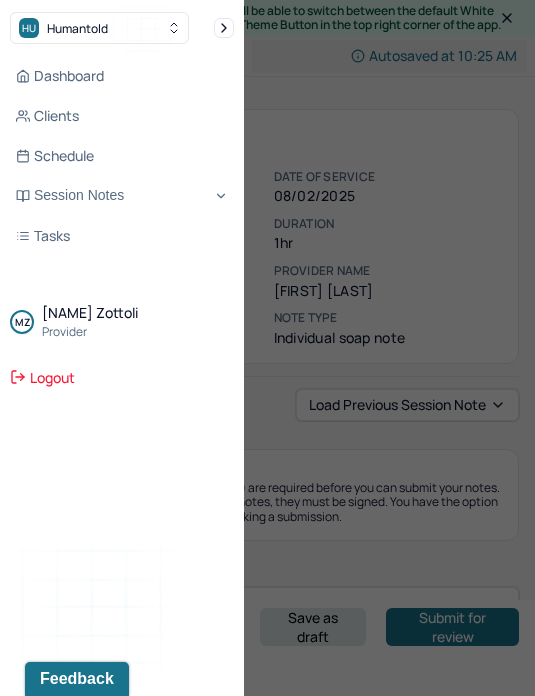 click at bounding box center (267, 348) 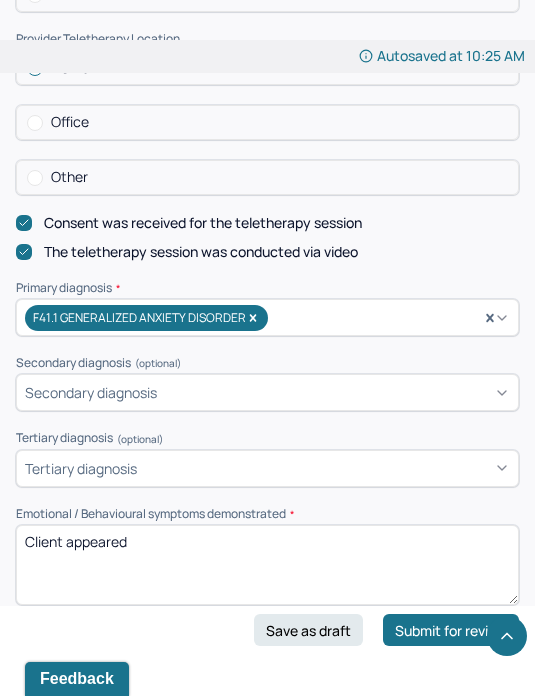 scroll, scrollTop: 794, scrollLeft: 0, axis: vertical 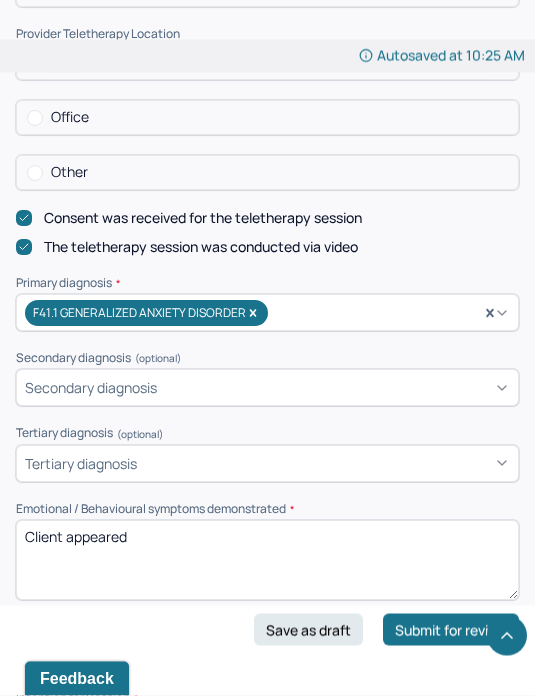 click on "Client appeared" at bounding box center [267, 561] 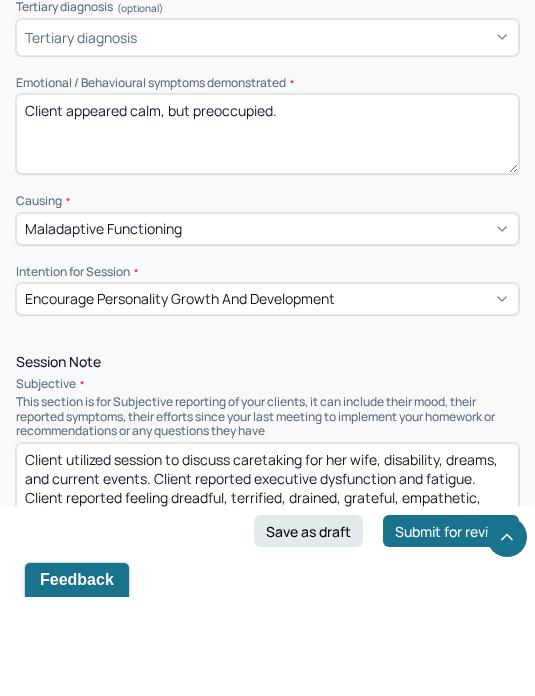 scroll, scrollTop: 1123, scrollLeft: 0, axis: vertical 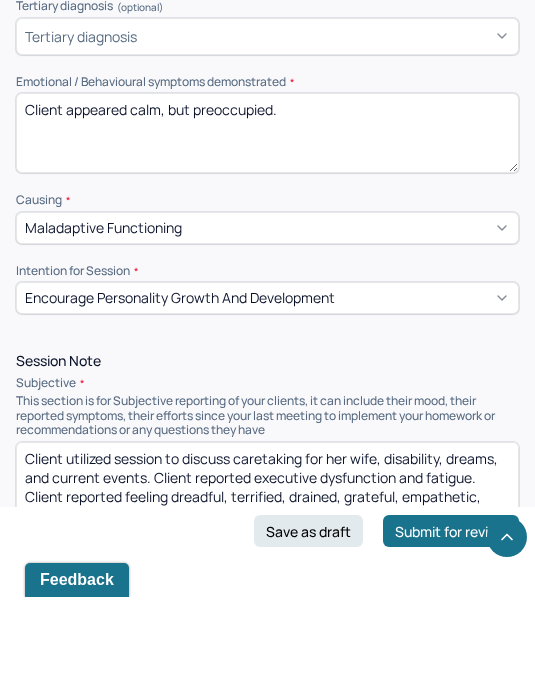 type on "Client appeared calm, but preoccupied." 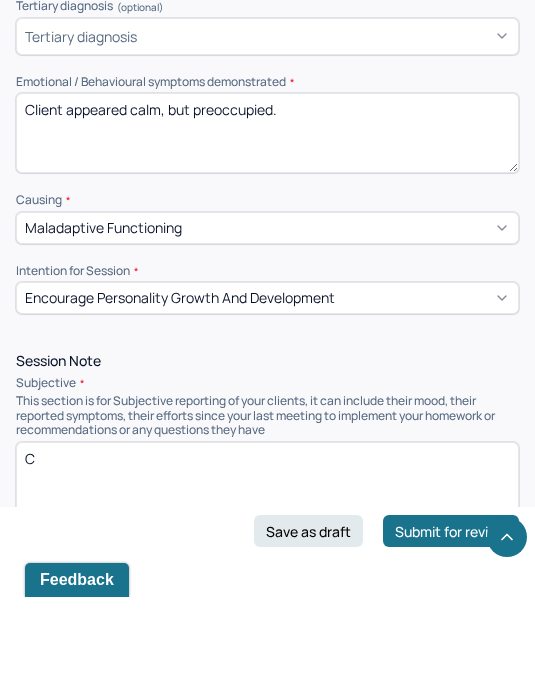 scroll, scrollTop: 0, scrollLeft: 0, axis: both 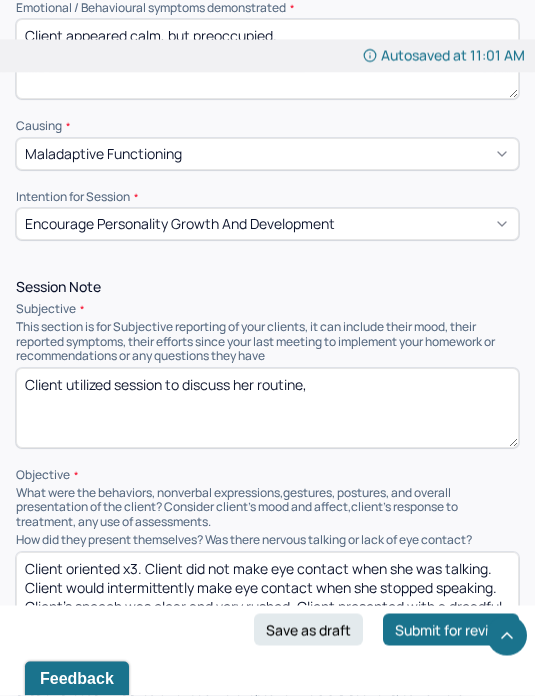click on "Client utilized session to discuss her routine," at bounding box center (267, 409) 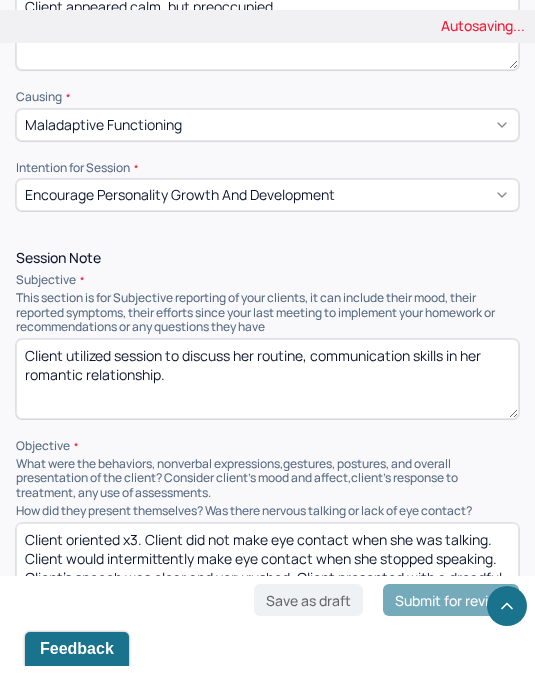 click on "Client utilized session to discuss her routine, communication skills in her romantic relationship, and care. Client also discussed her" at bounding box center [267, 409] 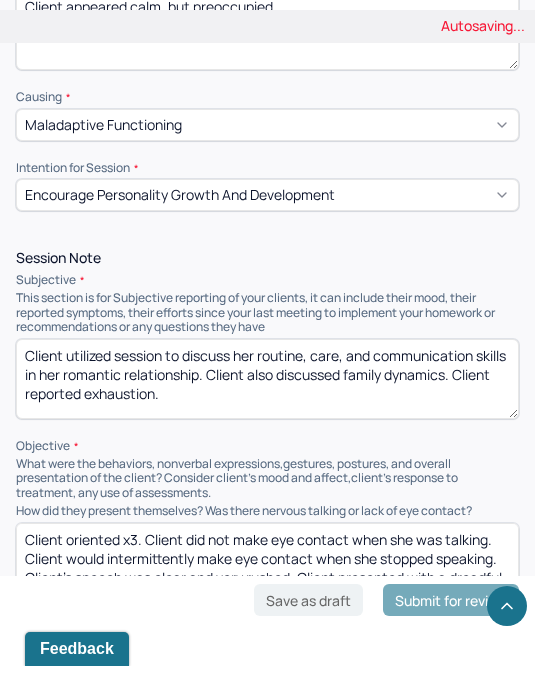 click on "Client utilized session to discuss her routine, care, and communication skills in her romantic relationship. Client also discussed family dynamics. Client reported exhaustion. Client" at bounding box center (267, 409) 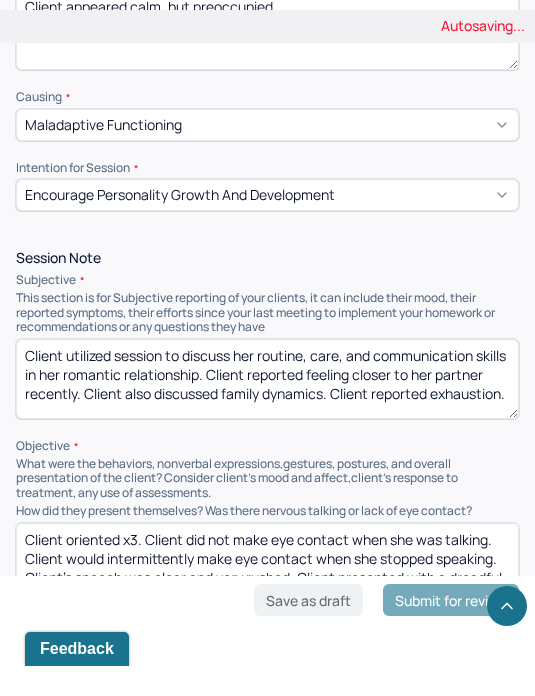 scroll, scrollTop: 8, scrollLeft: 0, axis: vertical 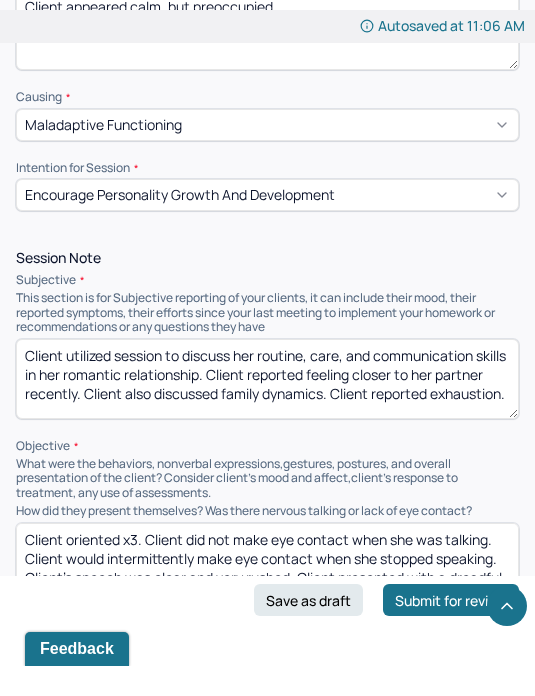 click on "Client utilized session to discuss her routine, care, and communication skills in her romantic relationship. Client reported feeling closer to her partner recently. Client also discussed family dynamics. Client reported exhaustion. Client reported feeling calm" at bounding box center (267, 409) 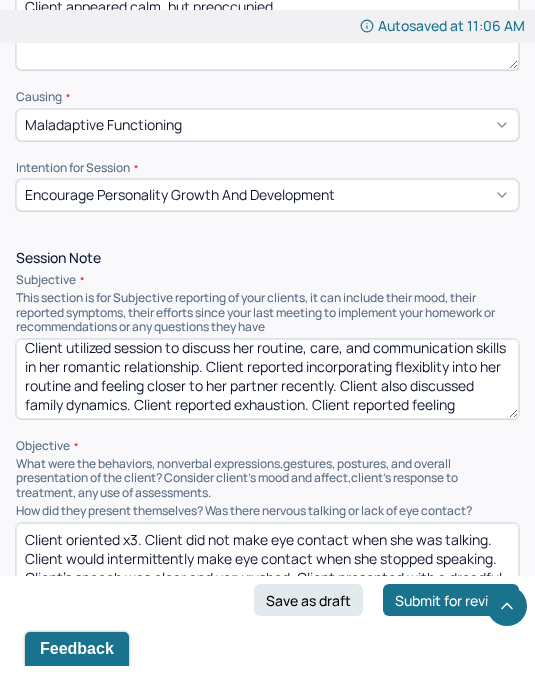 scroll, scrollTop: 28, scrollLeft: 0, axis: vertical 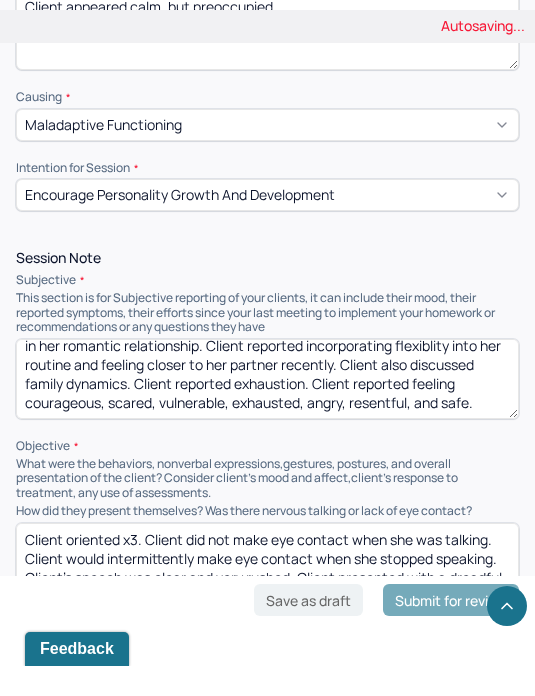 click on "Client utilized session to discuss her routine, care, and communication skills in her romantic relationship. Client reported incorporating flexiblity into her routine and feeling closer to her partner recently. Client also discussed family dynamics. Client reported exhaustion. Client reported feeling courageous, scared, vulnerable, exhausted, angry, resentful, and" at bounding box center [267, 409] 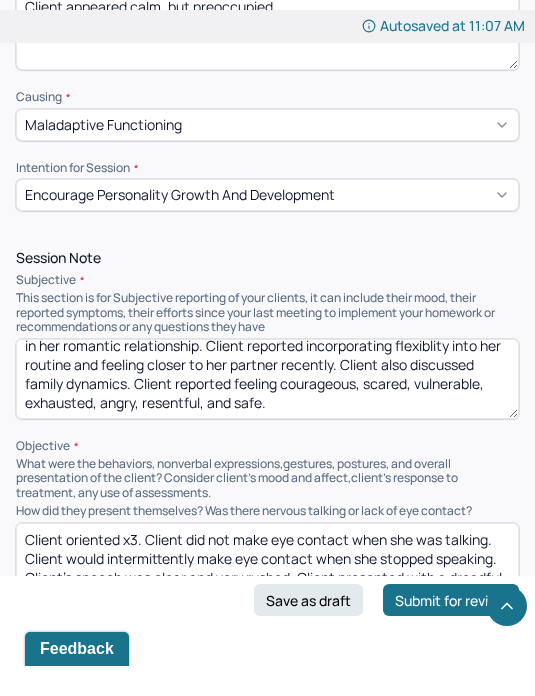scroll, scrollTop: 33, scrollLeft: 0, axis: vertical 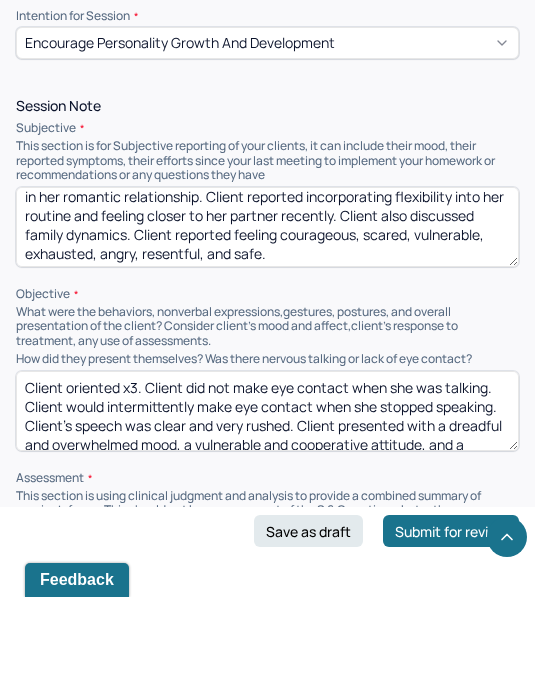 type on "Client utilized session to discuss her routine, care, and communication skills in her romantic relationship. Client reported incorporating flexibility into her routine and feeling closer to her partner recently. Client also discussed family dynamics. Client reported feeling courageous, scared, vulnerable, exhausted, angry, resentful, and safe." 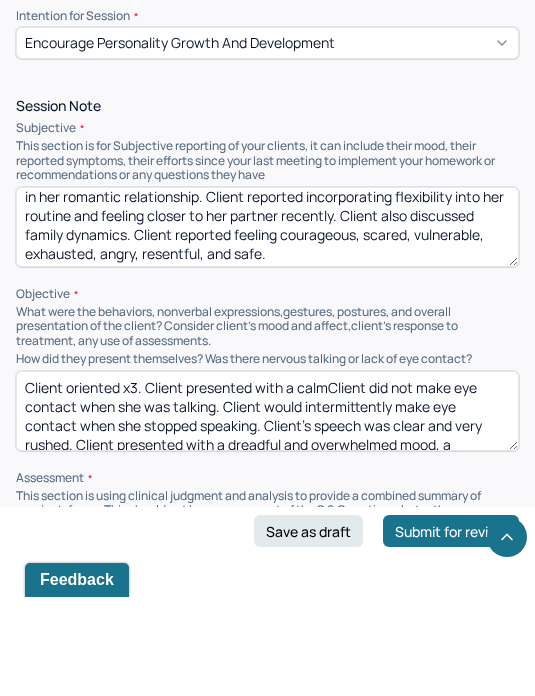 scroll, scrollTop: 1452, scrollLeft: 0, axis: vertical 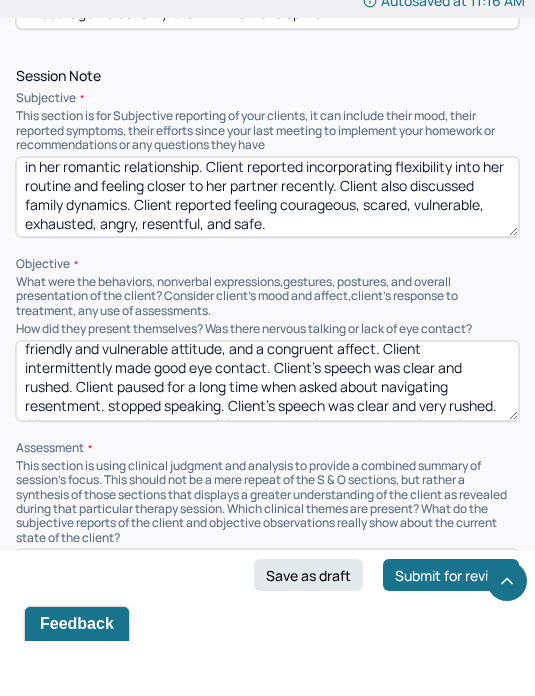 click on "Client oriented x3. Client presented with a calm and preoccupied mood, a friendly and vulnerable attitude, and a congruent affect. Client intermittently made good eye contact. Client’s speech was clear and rushed. Client paused for a long time when asked about contact when she was talking. Client would intermittently make eye contact when she stopped speaking. Client’s speech was clear and very rushed. Client presented with a dreadful and overwhelmed mood, a vulnerable and cooperative attitude, and a congruent affect. Client occasionally hummed during the session. Client was playing with a fidget toy throughout the session. Client took several deep breaths during the session." at bounding box center [267, 436] 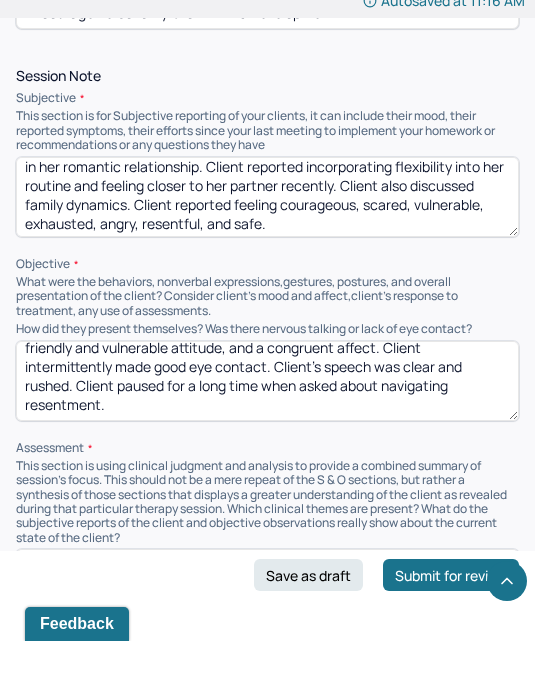 scroll, scrollTop: 33, scrollLeft: 0, axis: vertical 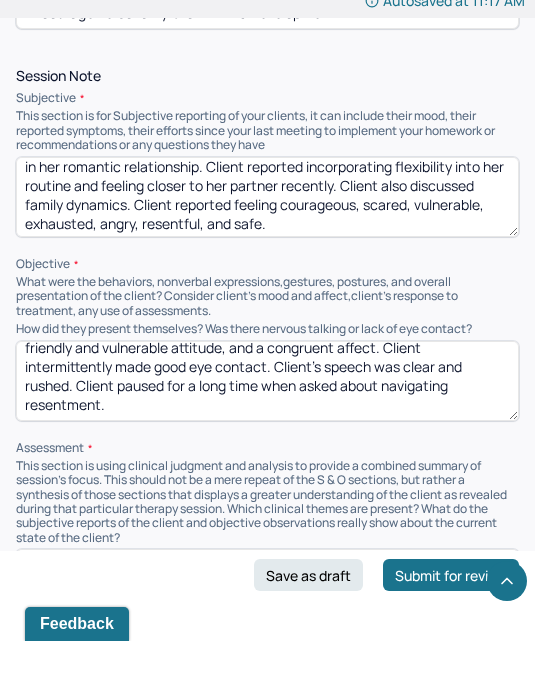 click on "Client oriented x3. Client presented with a calm and preoccupied mood, a friendly and vulnerable attitude, and a congruent affect. Client intermittently made good eye contact. Client’s speech was clear and rushed. Client paused for a long time when asked about navigating resentment." at bounding box center [267, 436] 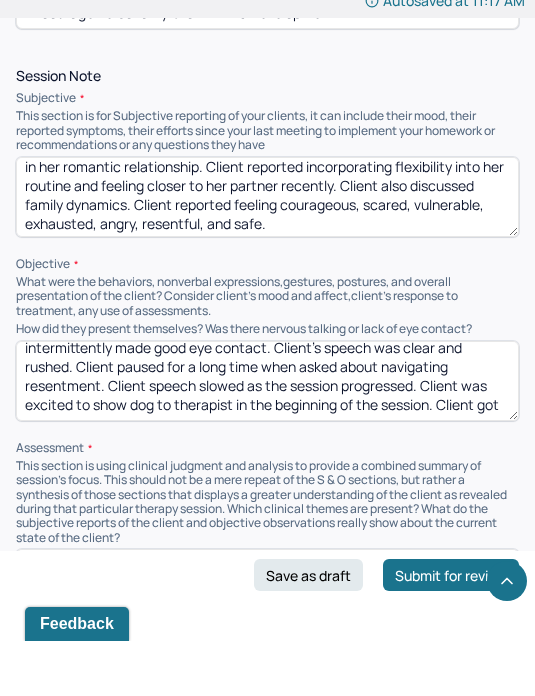 scroll, scrollTop: 68, scrollLeft: 0, axis: vertical 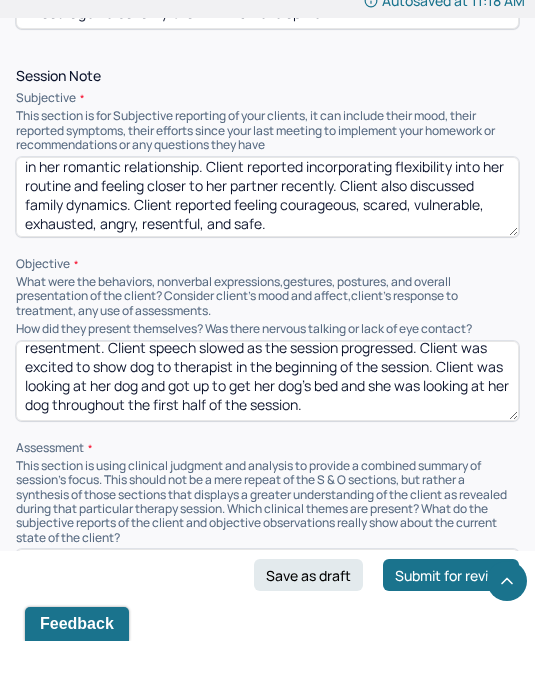 click on "Client oriented x3. Client presented with a calm and preoccupied mood, a friendly and vulnerable attitude, and a congruent affect. Client intermittently made good eye contact. Client’s speech was clear and rushed. Client paused for a long time when asked about navigating resentment. Client speech slowed as the session progressed. Client was excited to show dog to therapist in the beginning of the session. Client was looking at her dog and got up to get her dog’s bed." at bounding box center (267, 436) 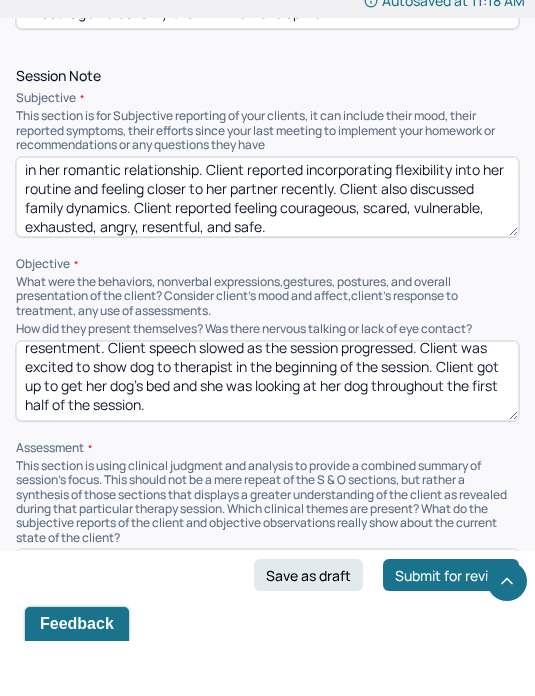scroll, scrollTop: 24, scrollLeft: 0, axis: vertical 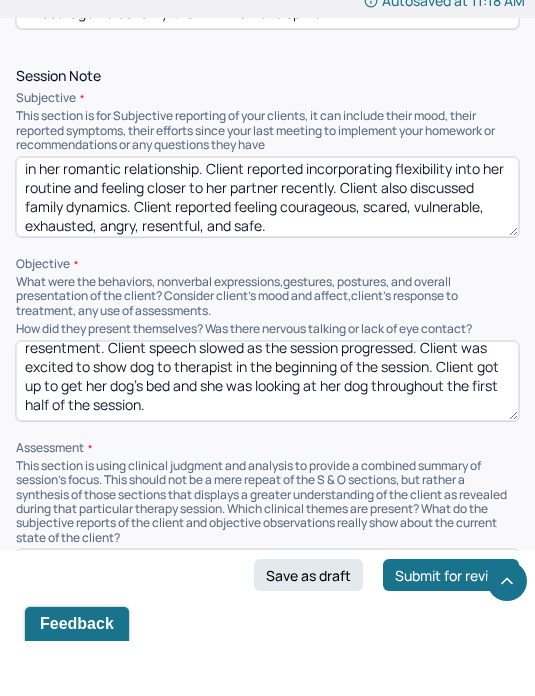click on "Client oriented x3. Client presented with a calm and preoccupied mood, a friendly and vulnerable attitude, and a congruent affect. Client intermittently made good eye contact. Client’s speech was clear and rushed. Client paused for a long time when asked about navigating resentment. Client speech slowed as the session progressed. Client was excited to show dog to therapist in the beginning of the session. Client got up to get her dog’s bed and she was looking at her dog throughout the first half of the session." at bounding box center (267, 436) 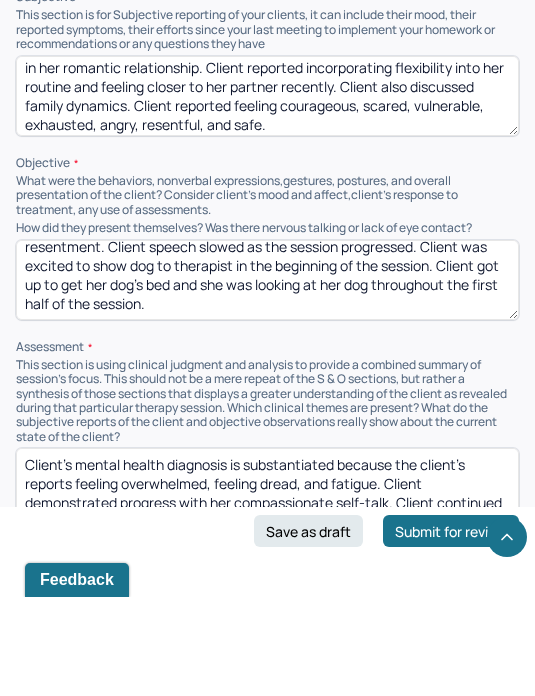 scroll, scrollTop: 1509, scrollLeft: 0, axis: vertical 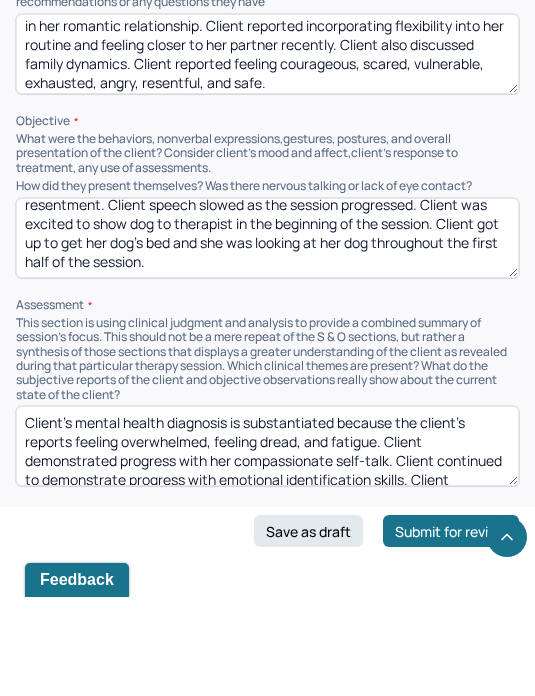 click on "Client’s mental health diagnosis is substantiated because the client’s reports feeling overwhelmed, feeling dread, and fatigue. Client demonstrated progress with her compassionate self-talk. Client continued to demonstrate progress with emotional identification skills. Client observed that she struggled to slow down enough to express feelings. Therapist used trauma-informed CBT, DBT, client-centered therapy, and strength-based therapy to encourage the client to name her feelings, explore emotional connections between caretaking as an adult and her childhood, and facilitate a body scan. Therapist also used these therapeutic techniques to explore the client’s hopes and dreams. Client would likely to benefit from emotional identification and expression skills, identifying anxiety triggers, and compassionate self-talk." at bounding box center (267, 545) 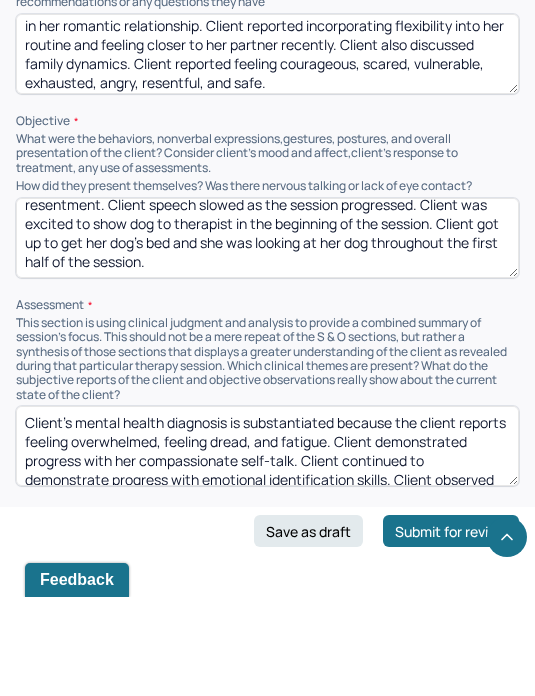 scroll, scrollTop: 1625, scrollLeft: 0, axis: vertical 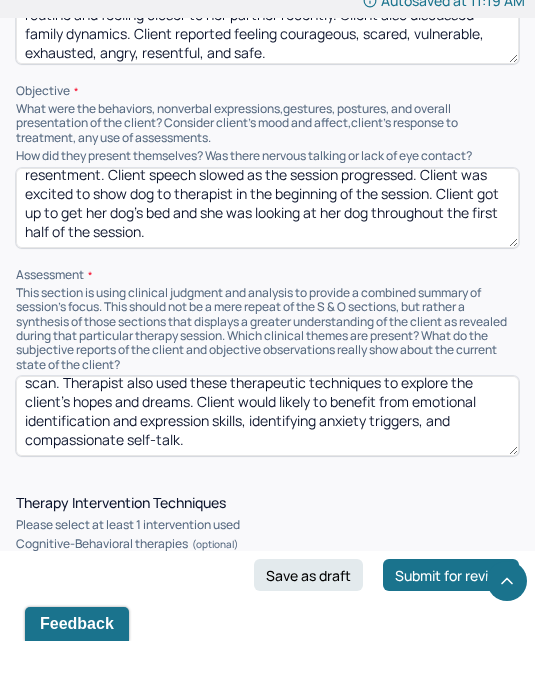 click on "Client’s mental health diagnosis is substantiated because the client reports exhaustion, feeling scared, and avoidance. Client demonstrated progress with her compassionate self-talk. Client continued to demonstrate progress with emotional identification skills. Client observed that she struggled to slow down enough to express feelings. Therapist used trauma-informed CBT, DBT, client-centered therapy, and strength-based therapy to encourage the client to name her feelings, explore emotional connections between caretaking as an adult and her childhood, and facilitate a body scan. Therapist also used these therapeutic techniques to explore the client’s hopes and dreams. Client would likely to benefit from emotional identification and expression skills, identifying anxiety triggers, and compassionate self-talk." at bounding box center (267, 471) 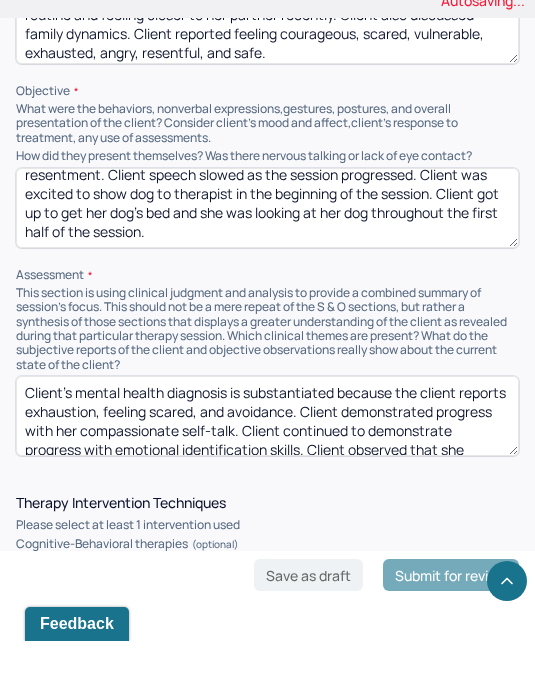 scroll, scrollTop: -3, scrollLeft: 0, axis: vertical 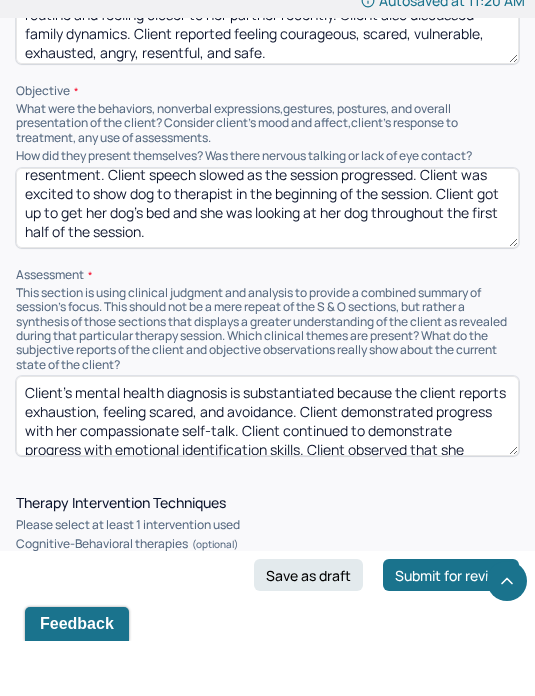 click on "Client’s mental health diagnosis is substantiated because the client reports exhaustion, feeling scared, and avoidance. Client demonstrated progress with her compassionate self-talk. Client continued to demonstrate progress with emotional identification skills. Client observed that she struggled to slow down enough to express feelings. Therapist used trauma-informed CBT, DBT, client-centered therapy, and strength-based therapy to encourage the client to name her feelings, explore emotional connections between caretaking as an adult and her childhood, and facilitate a body scan. Therapist also used these therapeutic techniques to explore the client’s hopes and dreams." at bounding box center [267, 471] 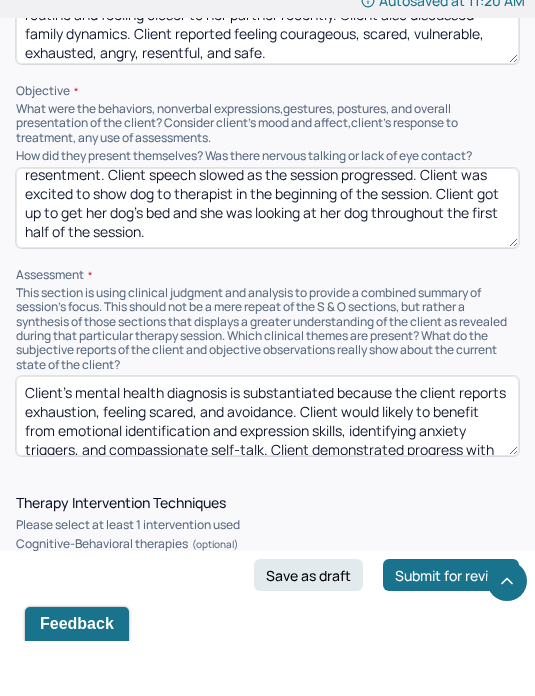 scroll, scrollTop: 8, scrollLeft: 0, axis: vertical 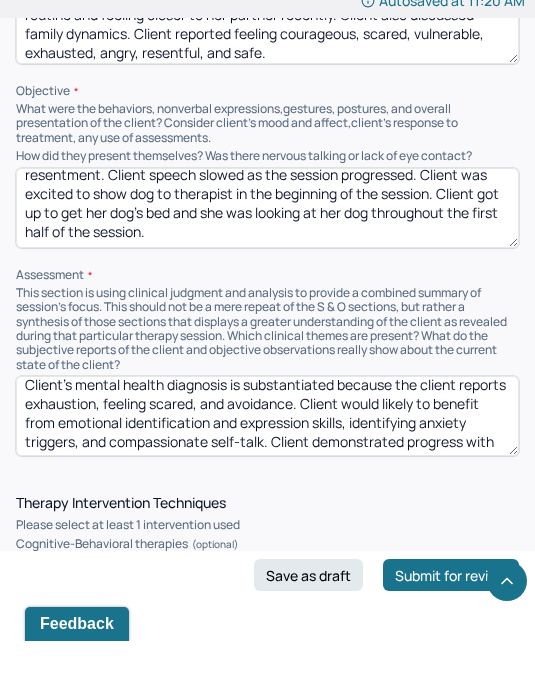 click on "Client’s mental health diagnosis is substantiated because the client reports exhaustion, feeling scared, and avoidance. Client demonstrated progress with her compassionate self-talk. Client continued to demonstrate progress with emotional identification skills. Client observed that she struggled to slow down enough to express feelings. Therapist used trauma-informed CBT, DBT, client-centered therapy, and strength-based therapy to encourage the client to name her feelings, explore emotional connections between caretaking as an adult and her childhood, and facilitate a body scan. Therapist also used these therapeutic techniques to explore the client’s hopes and dreams." at bounding box center (267, 471) 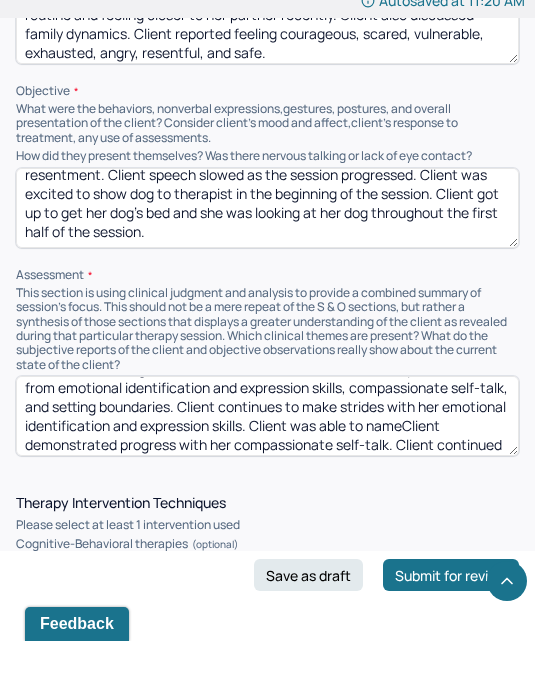 scroll, scrollTop: 48, scrollLeft: 0, axis: vertical 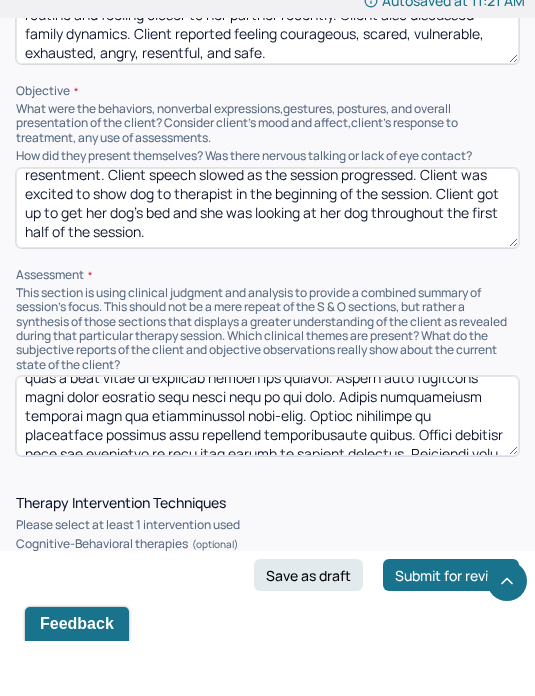 click at bounding box center [267, 471] 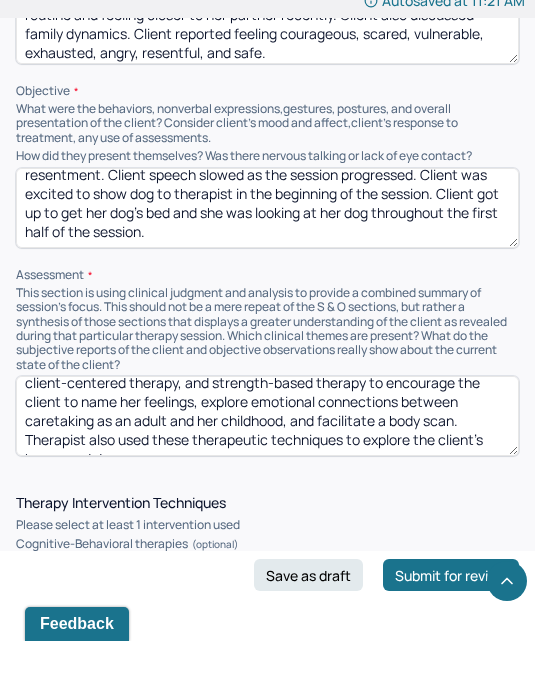 scroll, scrollTop: 126, scrollLeft: 0, axis: vertical 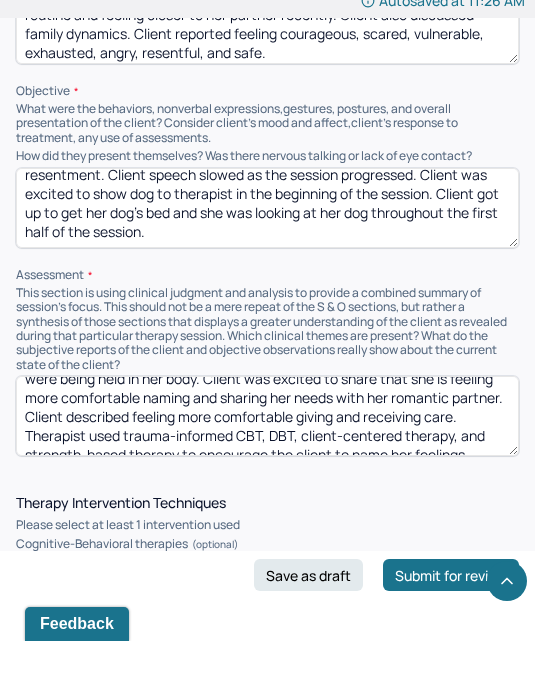 click on "Client’s mental health diagnosis is substantiated because the client reports exhaustion, feeling scared, and avoidance. Client would likely to benefit from emotional identification and expression skills, compassionate self-talk, and setting boundaries. Client continues to make strides with her emotional identification and expression skills. Client was able to name a wide range of emotions during the session. Client also described where those feelings were being held in her body. Client was excited to share that she is feeling more comfortable naming and sharing her needs with her romantic partner. Client described feeling more comfortable giving and receiving care. Therapist used trauma-informed CBT, DBT, client-centered therapy, and strength-based therapy to encourage the client to name her feelings, explore emotional connections between caretaking as an adult and her childhood, and facilitate a body scan. Therapist also used these therapeutic techniques to explore the client’s hopes and dreams." at bounding box center [267, 471] 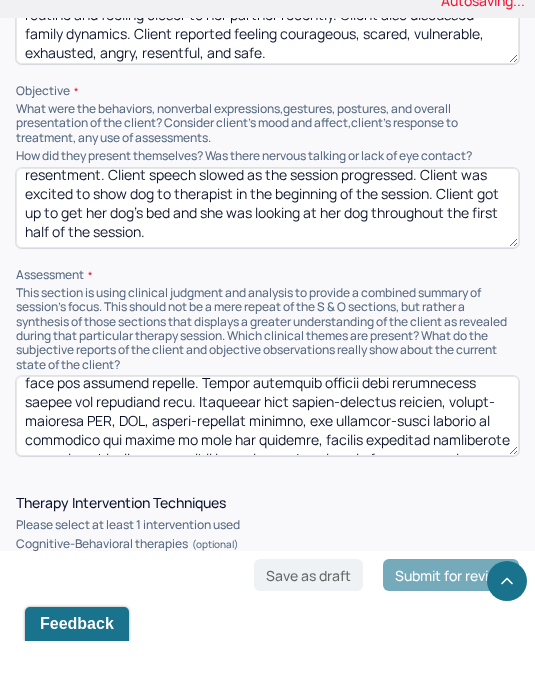 scroll, scrollTop: 164, scrollLeft: 0, axis: vertical 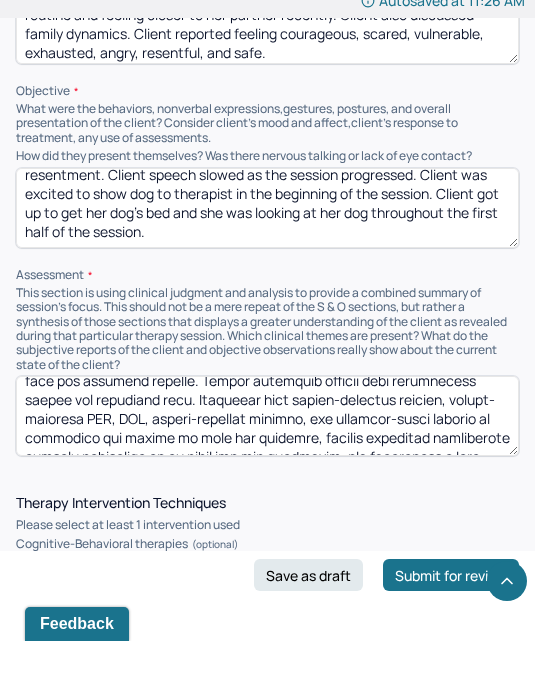 click at bounding box center (267, 471) 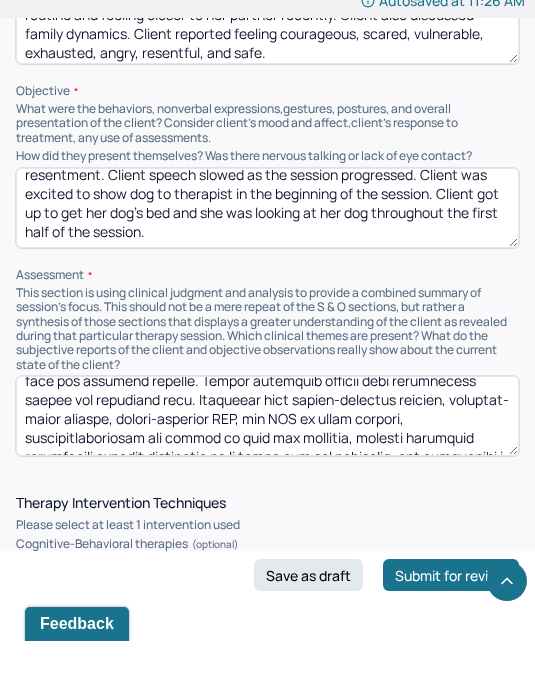 scroll, scrollTop: 168, scrollLeft: 0, axis: vertical 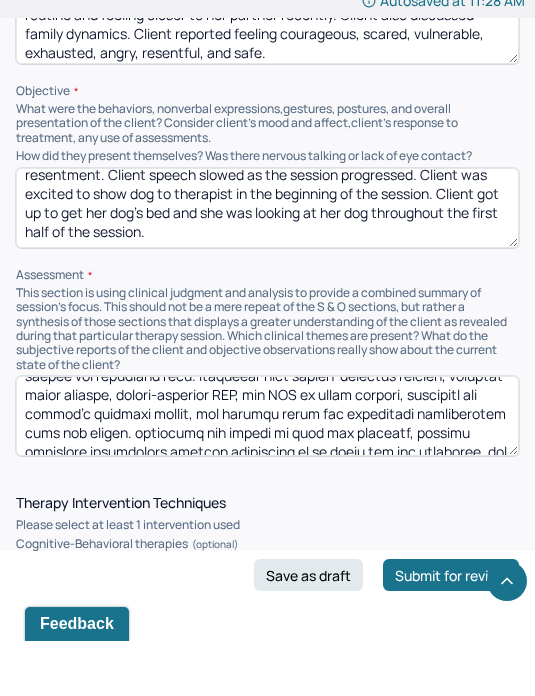 click at bounding box center [267, 471] 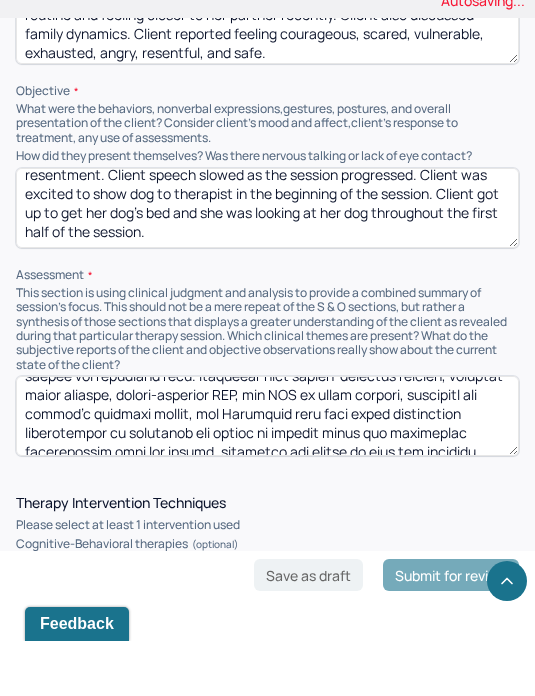 click at bounding box center [267, 471] 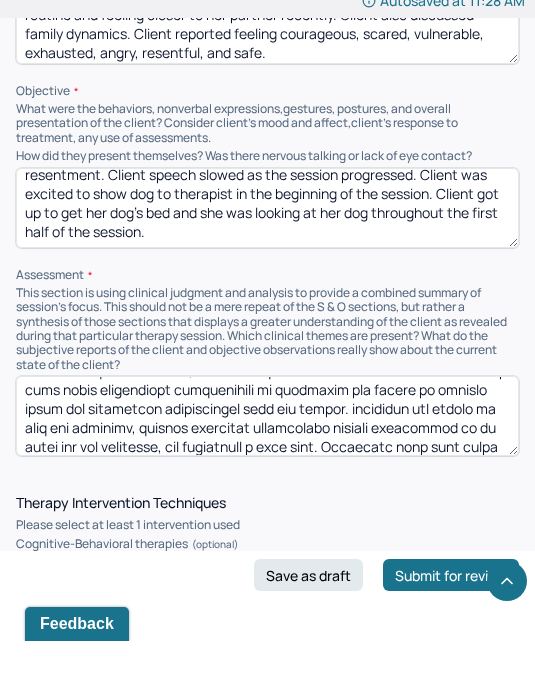 scroll, scrollTop: 236, scrollLeft: 0, axis: vertical 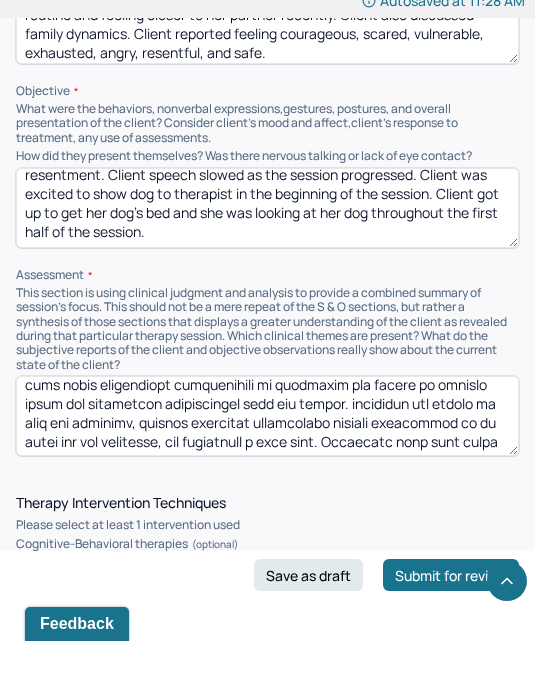 click at bounding box center [267, 471] 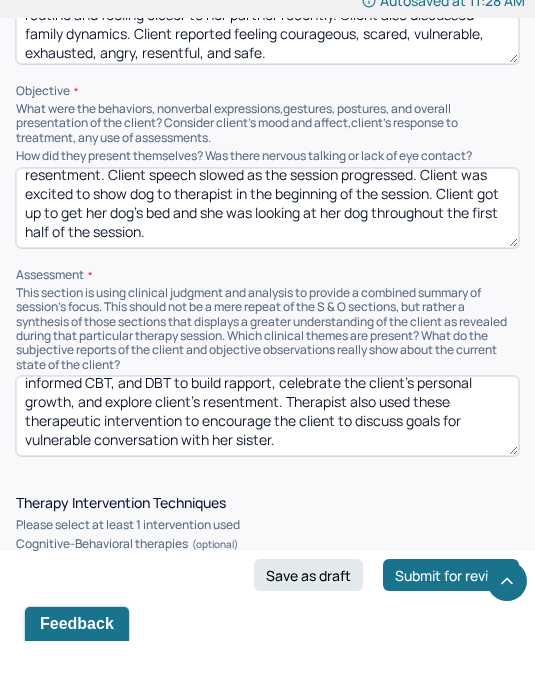 scroll, scrollTop: 213, scrollLeft: 0, axis: vertical 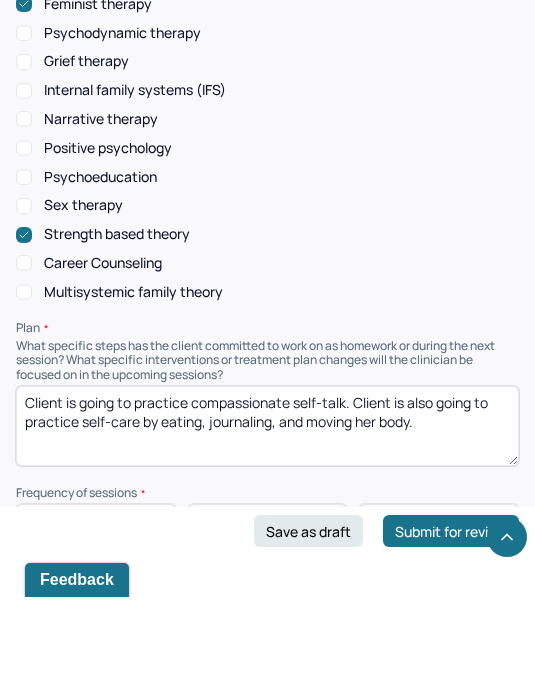 type on "Client’s mental health diagnosis is substantiated because the client reports exhaustion, feeling scared, and avoidance. Client would likely to benefit from emotional identification and expression skills, compassionate self-talk, and setting boundaries. Client continues to make strides with her emotional identification and expression skills. Client was able to name a wide range of emotions during the session. Client also described where those feelings were being held in her body. Client was excited to share that she is feeling more comfortable naming and sharing her needs with her romantic partner. Client described feeling more comfortable giving and receiving care. Therapist used client-centered therapy, strength-based therapy, trauma-informed CBT, and DBT to build rapport, celebrate the client’s personal growth, and explore client’s resentment. Therapist also used these therapeutic intervention to encourage the client to discuss goals for vulnerable conversation with her sister." 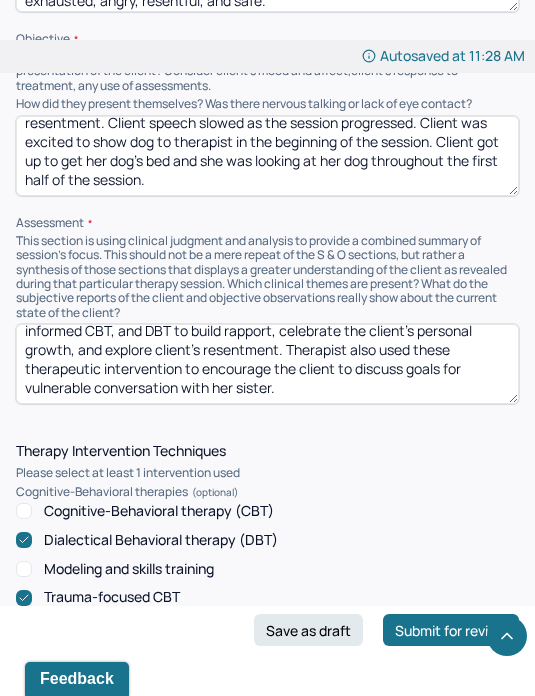 scroll, scrollTop: 1719, scrollLeft: 0, axis: vertical 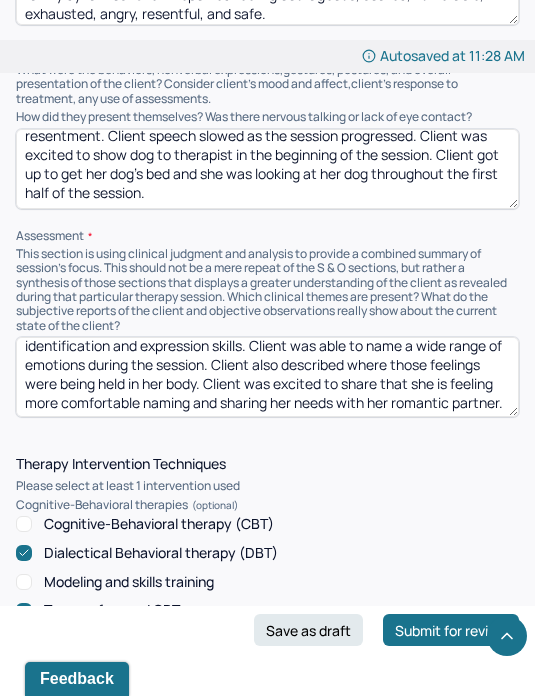 click on "Client’s mental health diagnosis is substantiated because the client reports exhaustion, feeling scared, and avoidance. Client would likely to benefit from emotional identification and expression skills, compassionate self-talk, and setting boundaries. Client continues to make strides with her emotional identification and expression skills. Client was able to name a wide range of emotions during the session. Client also described where those feelings were being held in her body. Client was excited to share that she is feeling more comfortable naming and sharing her needs with her romantic partner. Client described feeling more comfortable giving and receiving care. Therapist used client-centered therapy, strength-based therapy, trauma-informed CBT, and DBT to build rapport, celebrate the client’s personal growth, and explore client’s resentment. Therapist also used these therapeutic intervention to encourage the client to discuss goals for vulnerable conversation with her sister." at bounding box center [267, 377] 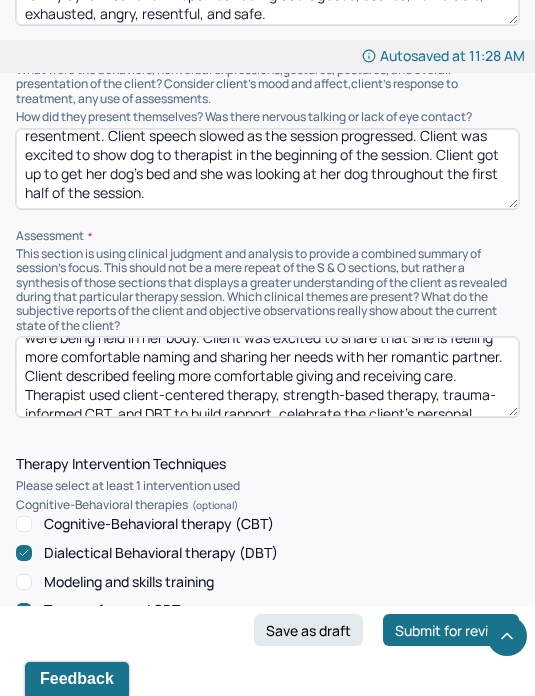 scroll, scrollTop: 137, scrollLeft: 0, axis: vertical 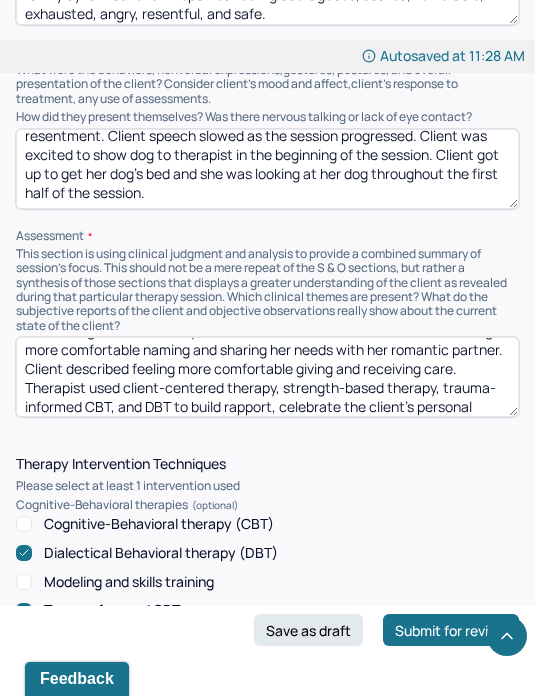 click on "Client’s mental health diagnosis is substantiated because the client reports exhaustion, feeling scared, and avoidance. Client would likely to benefit from emotional identification and expression skills, compassionate self-talk, and setting boundaries. Client continues to make strides with her emotional identification and expression skills. Client was able to name a wide range of emotions during the session. Client also described where those feelings were being held in her body. Client was excited to share that she is feeling more comfortable naming and sharing her needs with her romantic partner. Client described feeling more comfortable giving and receiving care. Therapist used client-centered therapy, strength-based therapy, trauma-informed CBT, and DBT to build rapport, celebrate the client’s personal growth, and explore client’s resentment. Therapist also used these therapeutic intervention to encourage the client to discuss goals for vulnerable conversation with her sister." at bounding box center [267, 377] 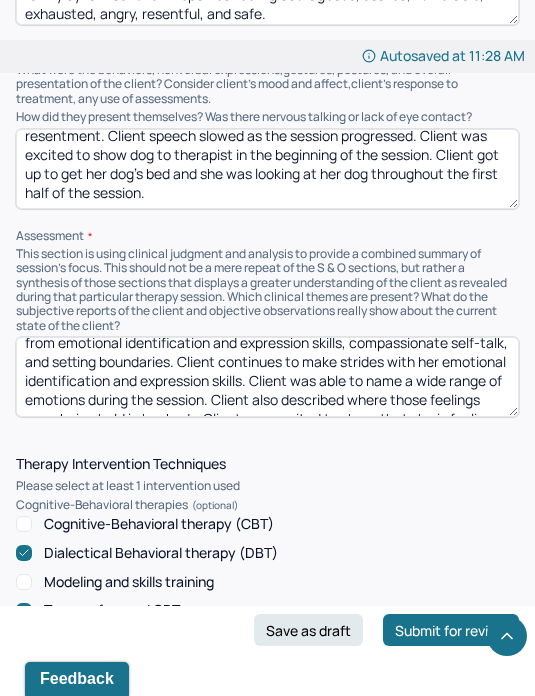 scroll, scrollTop: 48, scrollLeft: 0, axis: vertical 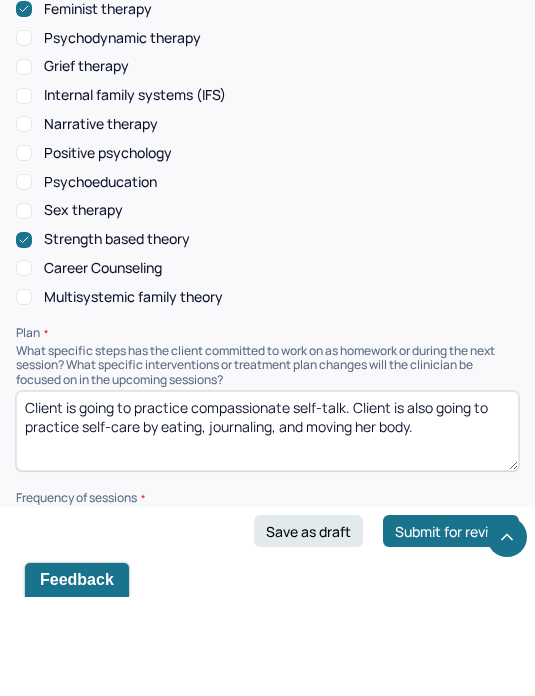 click on "Client is going to practice compassionate self-talk. Client is also going to practice self-care by eating, journaling, and moving her body." at bounding box center [267, 530] 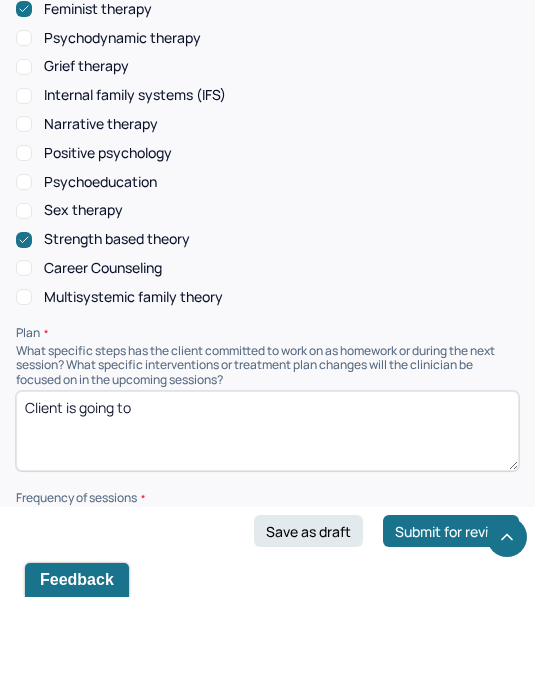 scroll, scrollTop: 2694, scrollLeft: 0, axis: vertical 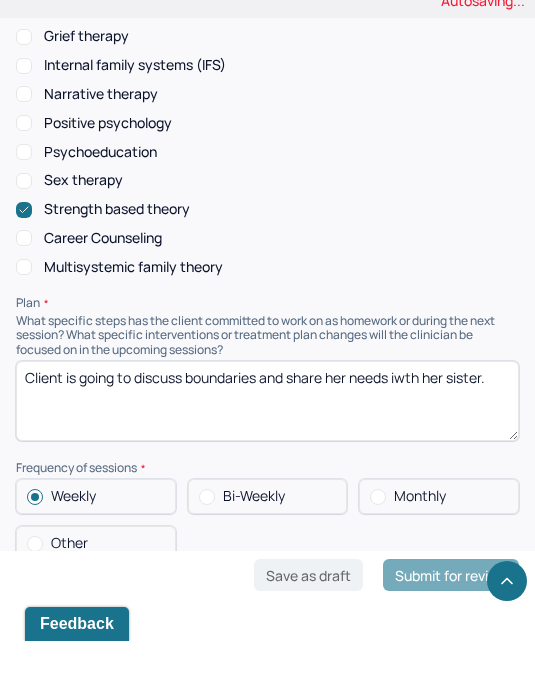 click on "Client is going to discuss boundaries and explore deep" at bounding box center [267, 456] 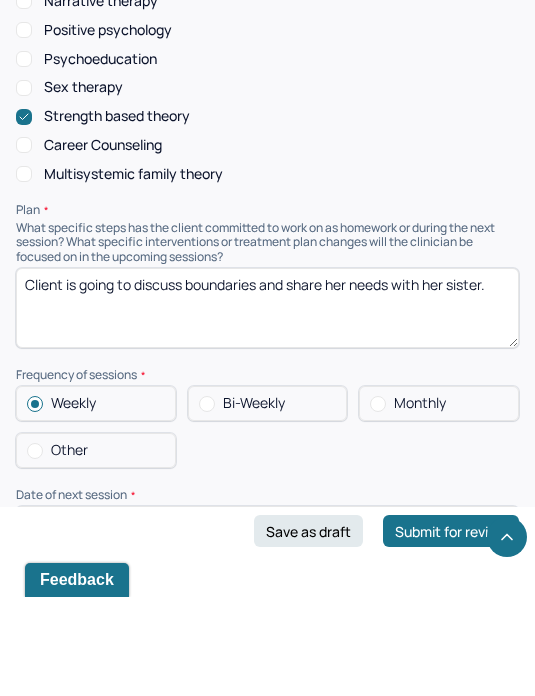 scroll, scrollTop: 2744, scrollLeft: 0, axis: vertical 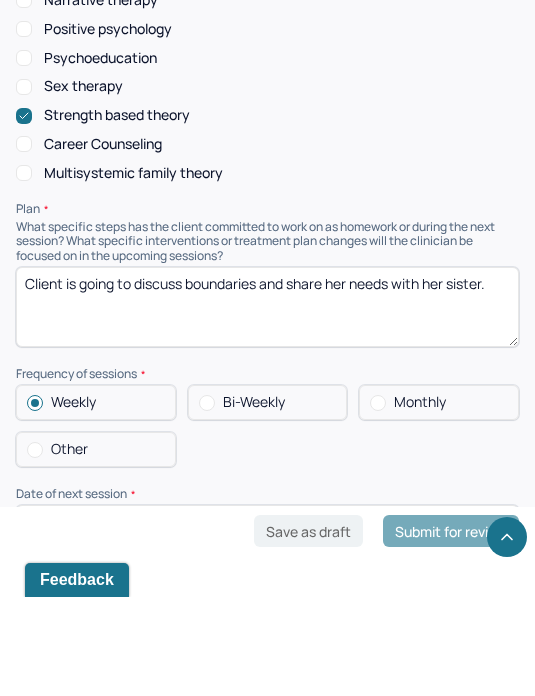 type on "Client is going to discuss boundaries and share her needs with her sister." 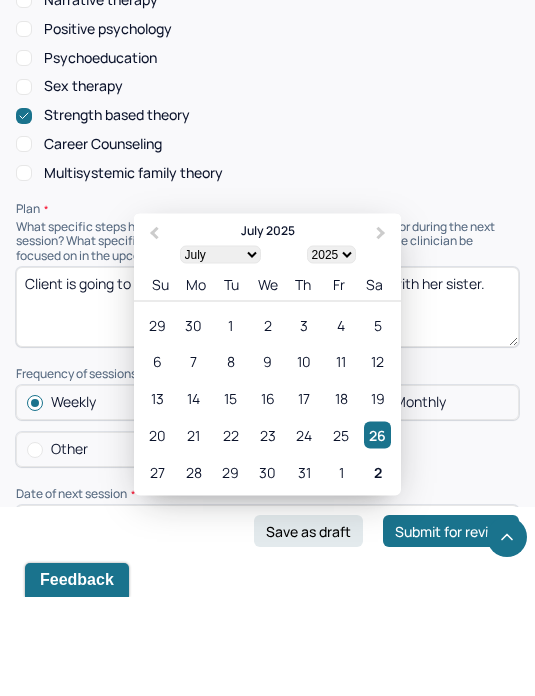 click on "Next Month" at bounding box center [383, 334] 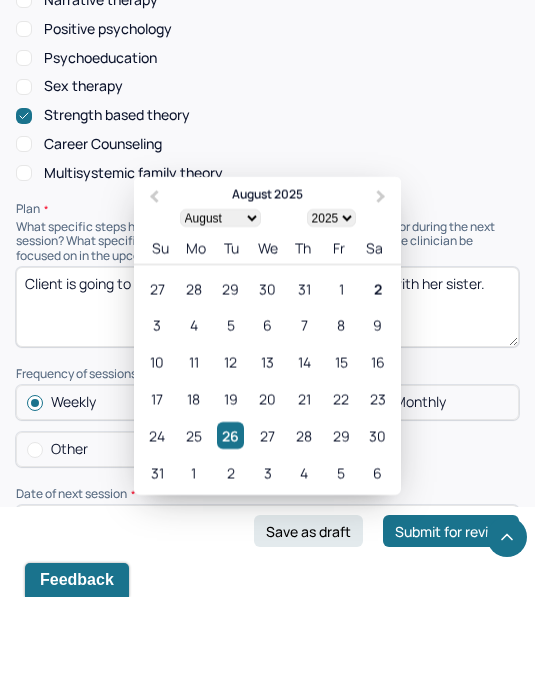 scroll, scrollTop: 2844, scrollLeft: 0, axis: vertical 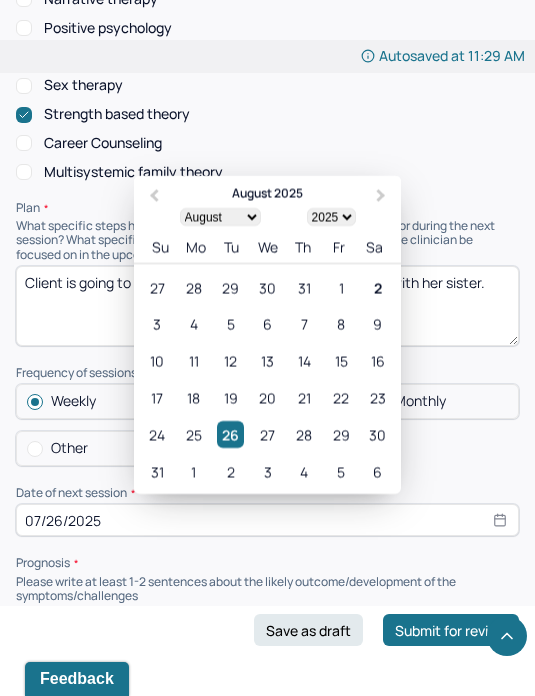 click on "9" at bounding box center [377, 324] 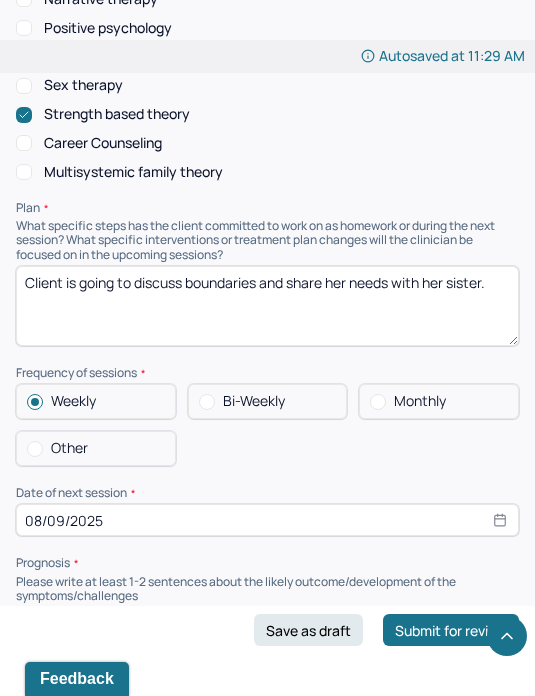 scroll, scrollTop: 2843, scrollLeft: 0, axis: vertical 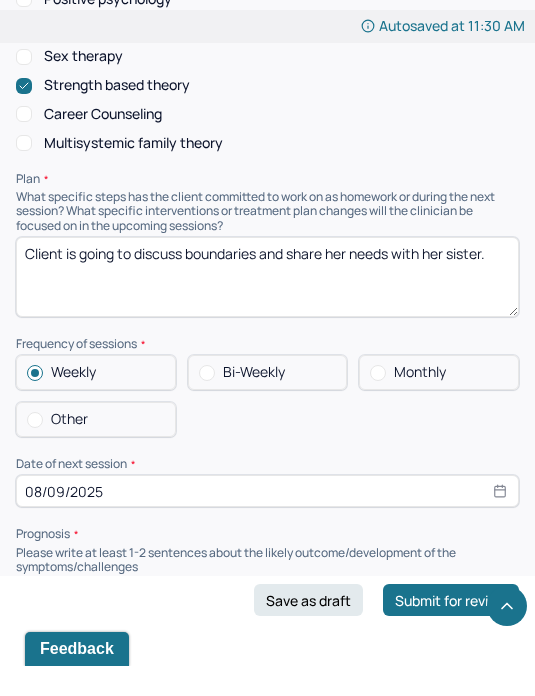click on "08/09/2025" at bounding box center (267, 521) 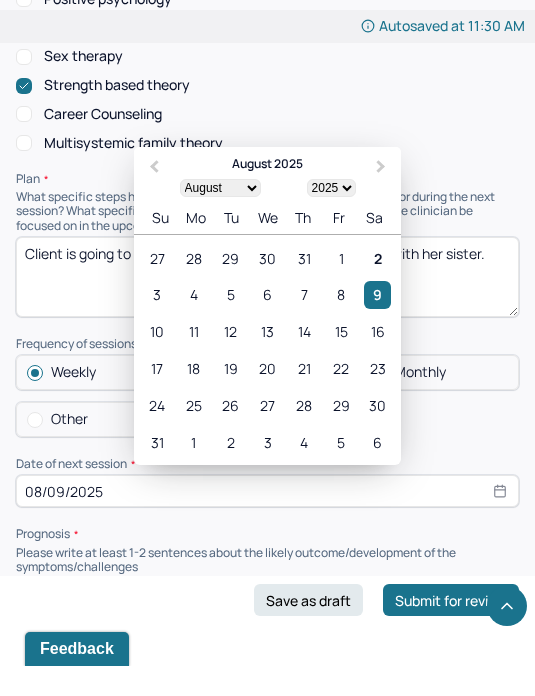 click on "16" at bounding box center [377, 362] 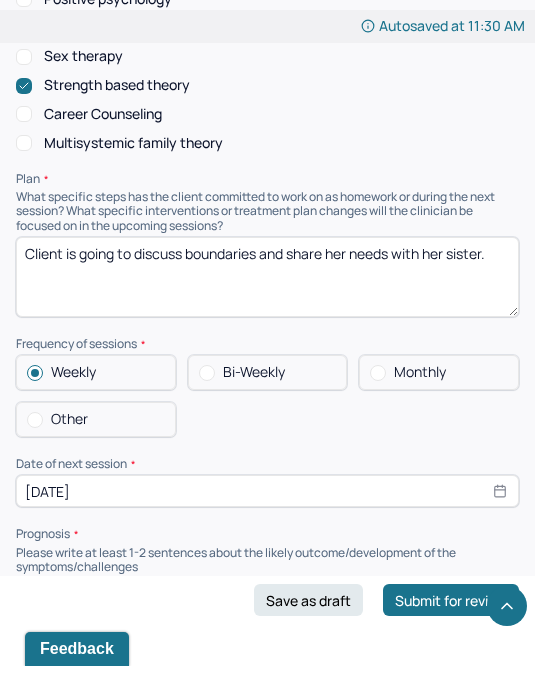 scroll, scrollTop: 2874, scrollLeft: 0, axis: vertical 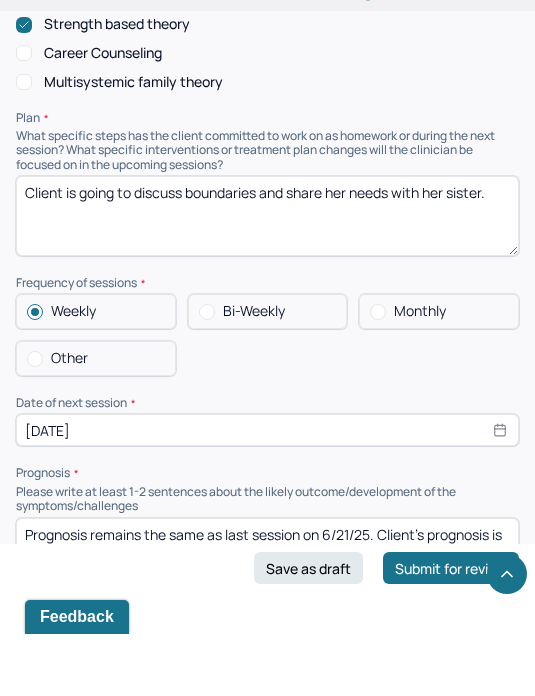 click on "Prognosis remains the same as last session on 6/21/25. Client’s prognosis is good based on the client’s insight into her symptoms and her vulnerability during sessions." at bounding box center [267, 620] 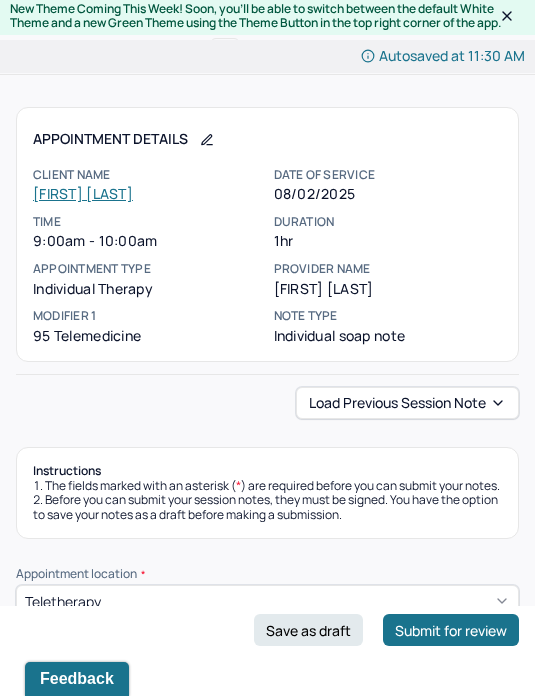 scroll, scrollTop: 0, scrollLeft: 0, axis: both 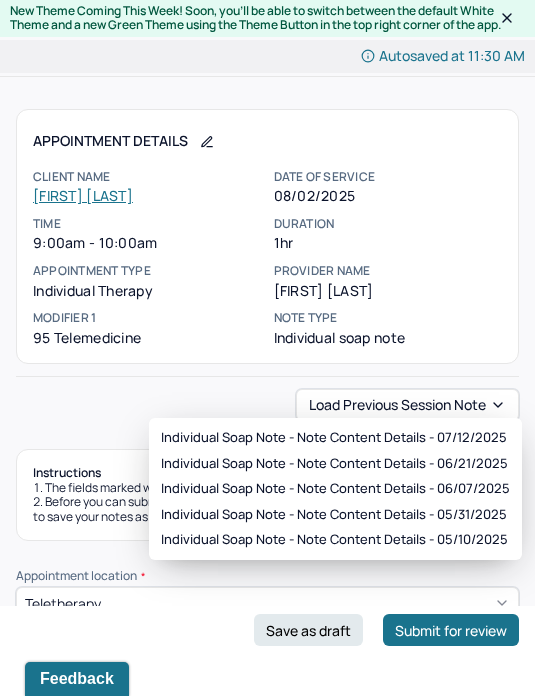 click on "The fields marked with an asterisk ( * ) are required before you can submit your notes." at bounding box center (267, 488) 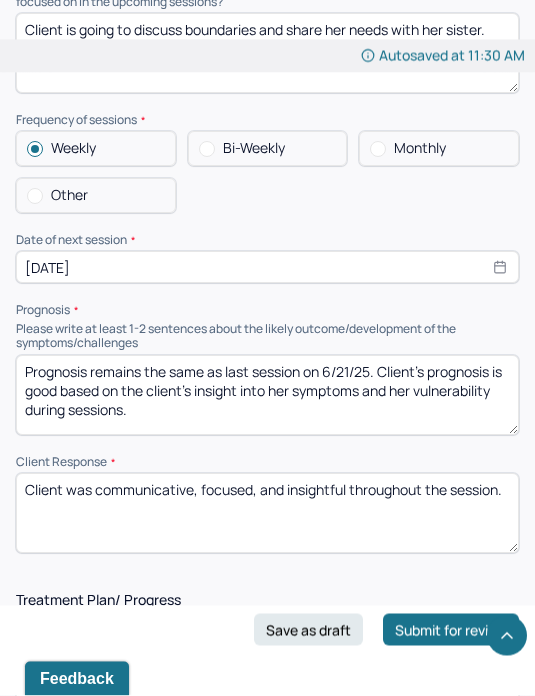 scroll, scrollTop: 3097, scrollLeft: 0, axis: vertical 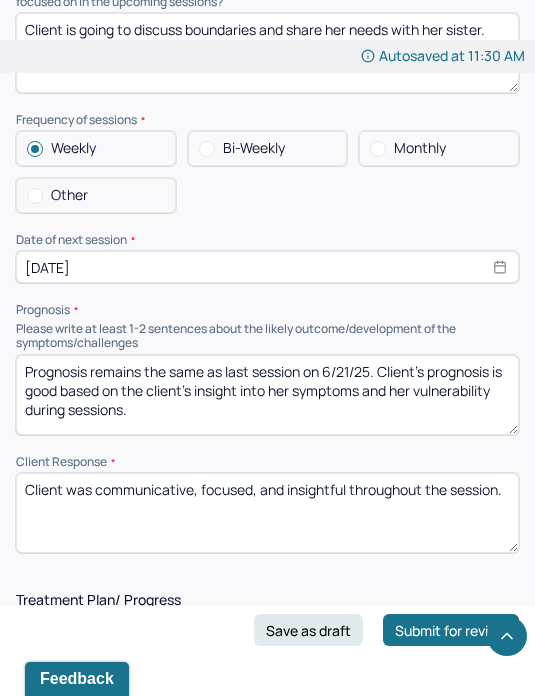 click on "Prognosis remains the same as last session on 6/21/25. Client’s prognosis is good based on the client’s insight into her symptoms and her vulnerability during sessions." at bounding box center (267, 395) 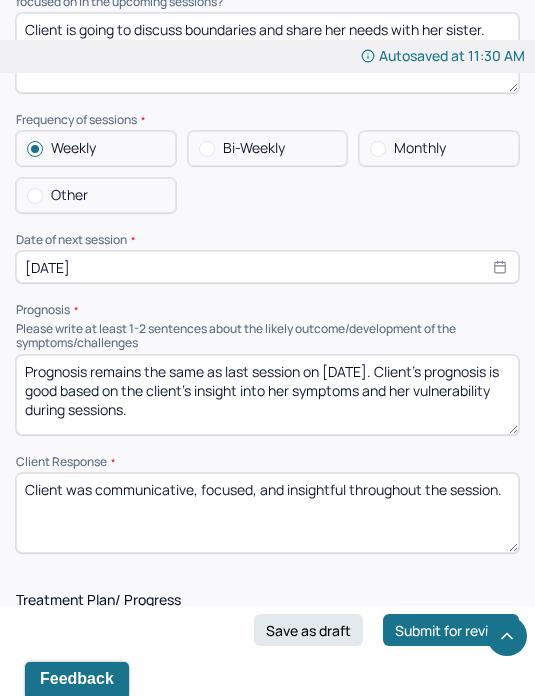 click on "Prognosis remains the same as last session on [DATE]. Client’s prognosis is good based on the client’s insight into her symptoms and her vulnerability during sessions." at bounding box center [267, 395] 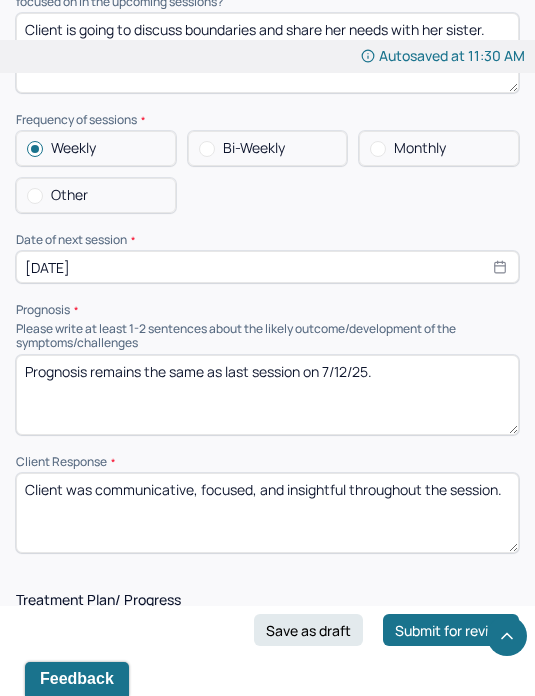 click on "Prognosis remains the same as last session on [DATE]. Client’s prognosis is good based on the client’s insight into her symptoms and her vulnerability during sessions." at bounding box center [267, 395] 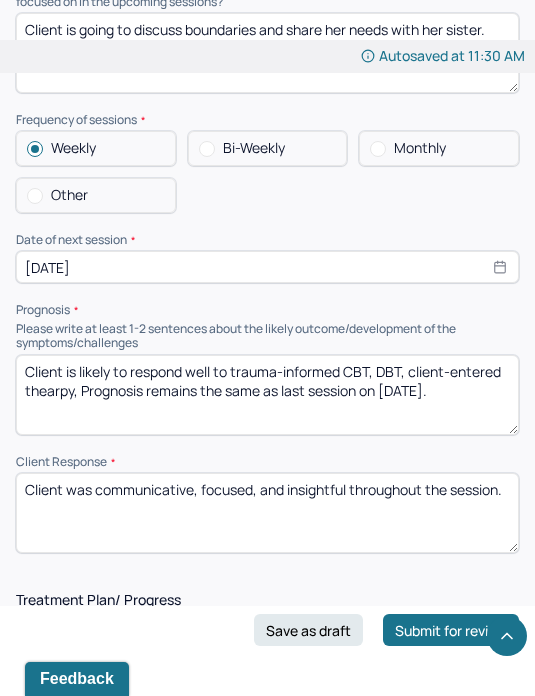 click on "Client is likely to respond well to trauma-informed CBT, DBT, client-entered thearpy, Prognosis remains the same as last session on [DATE]." at bounding box center [267, 395] 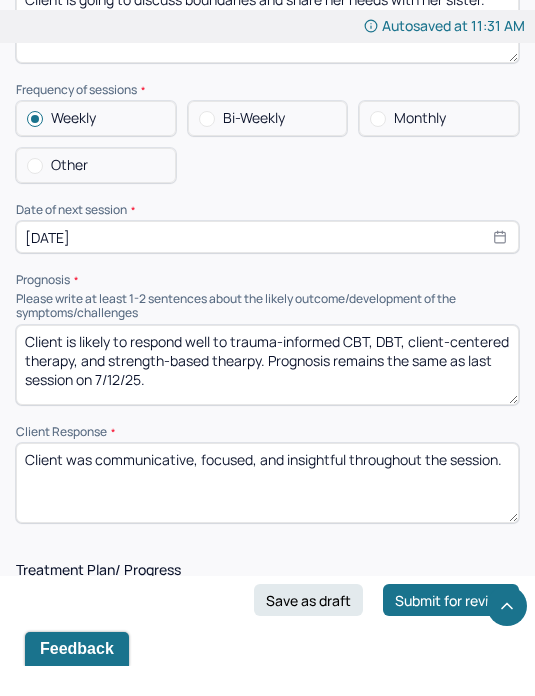 type on "Client is likely to respond well to trauma-informed CBT, DBT, client-centered therapy, and strength-based thearpy. Prognosis remains the same as last session on 7/12/25." 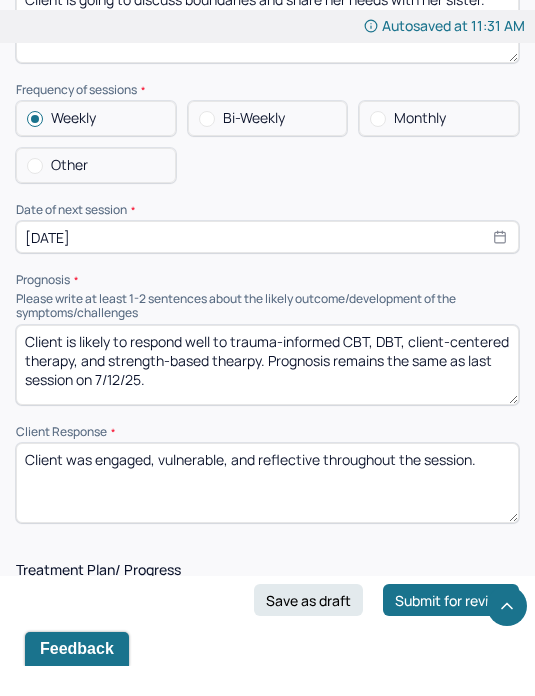 type on "Client was engaged, vulnerable, and reflective throughout the session." 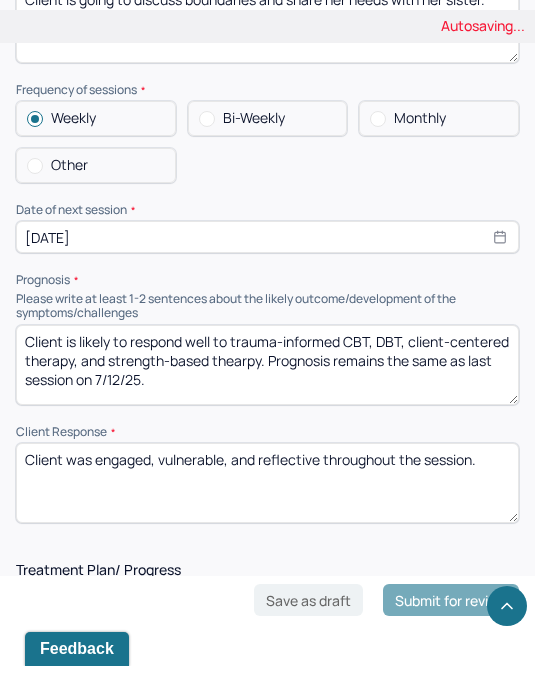 click on "Client was engaged, focused, and insightful throughout the session." at bounding box center [267, 513] 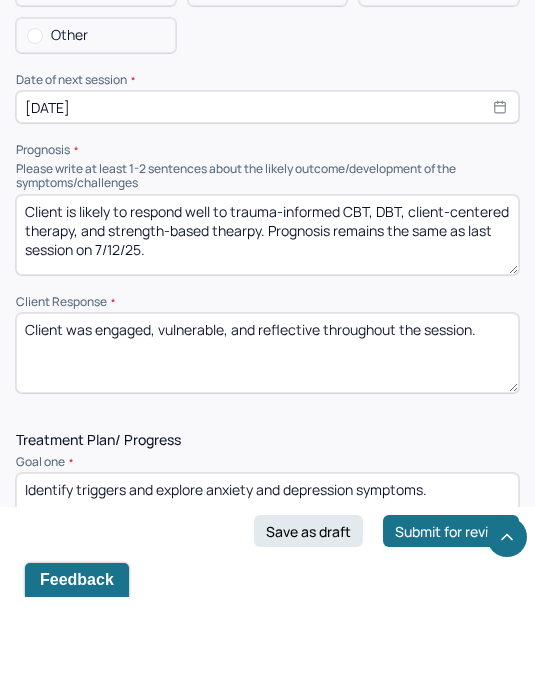 scroll, scrollTop: 3226, scrollLeft: 0, axis: vertical 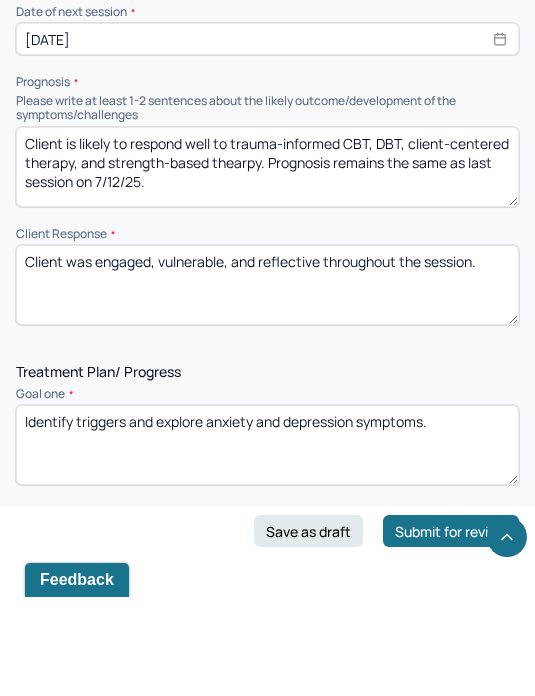 click on "Client is likely to respond well to trauma-informed CBT, DBT, client-centered therapy, and strength-based thearpy. Prognosis remains the same as last session on 7/12/25." at bounding box center (267, 266) 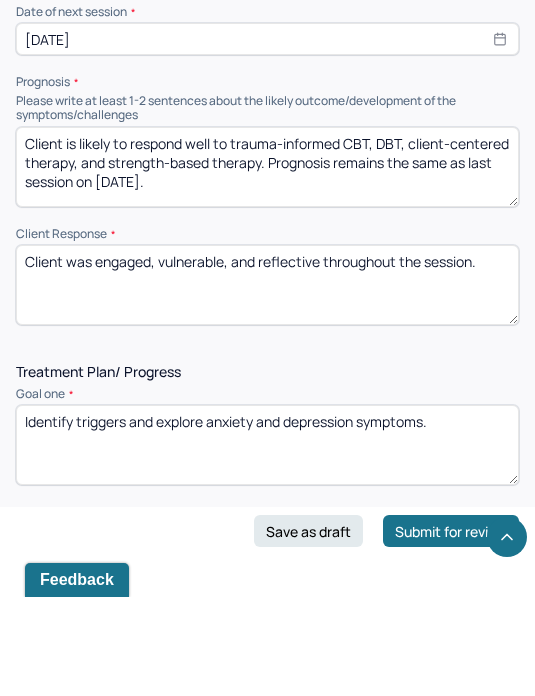 scroll, scrollTop: 3300, scrollLeft: 0, axis: vertical 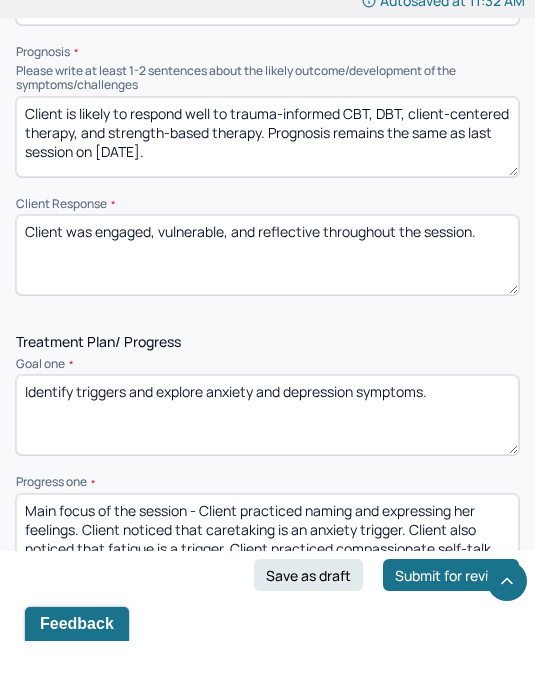 type on "Client is likely to respond well to trauma-informed CBT, DBT, client-centered therapy, and strength-based therapy. Prognosis remains the same as last session on [DATE]." 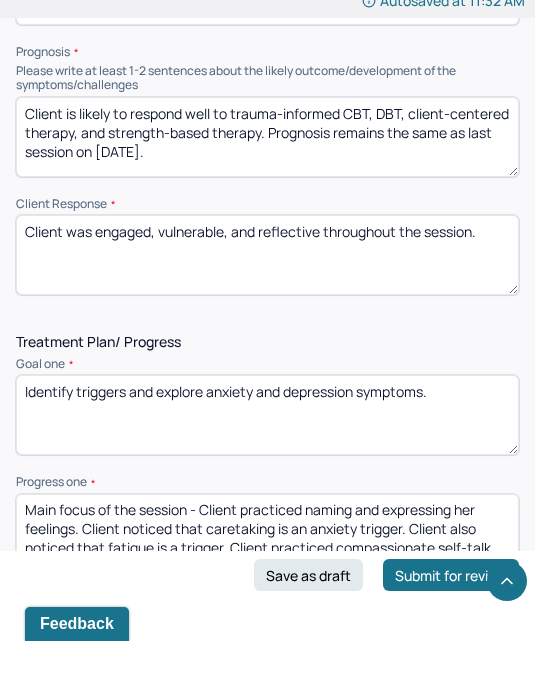 scroll, scrollTop: -2, scrollLeft: 0, axis: vertical 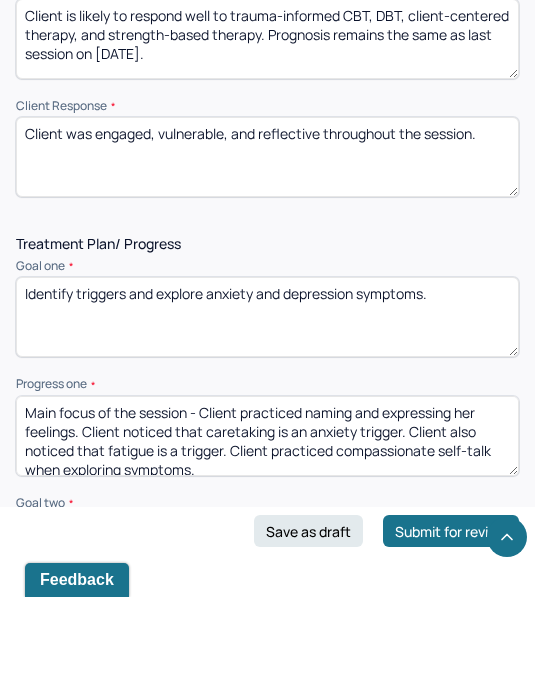 click on "Main focus of the session - Client practiced naming and expressing her feelings. Client noticed that caretaking is an anxiety trigger. Client also noticed that fatigue is a trigger. Client practiced compassionate self-talk when exploring symptoms." at bounding box center (267, 535) 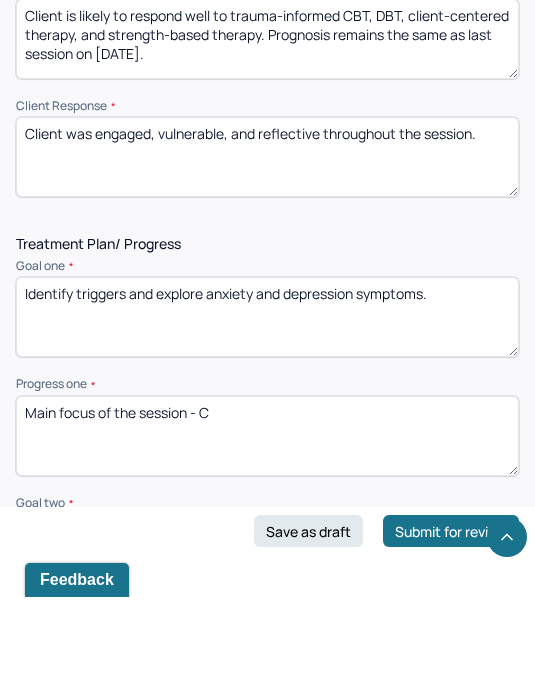 scroll, scrollTop: 0, scrollLeft: 0, axis: both 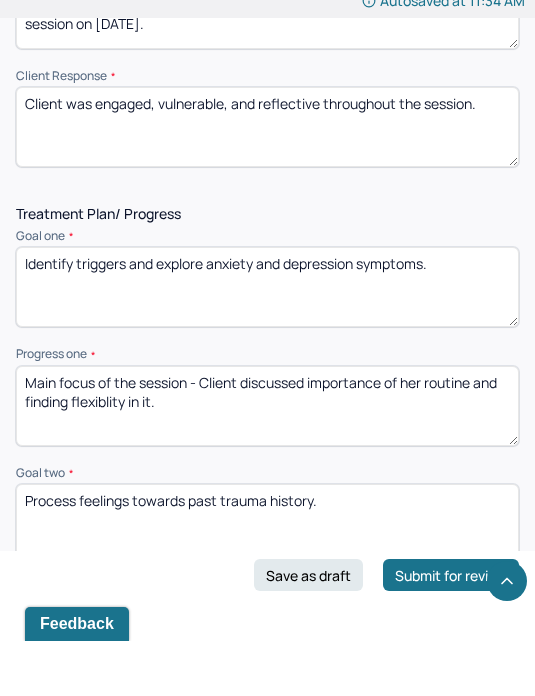 click on "Main focus of the session - Client discussed importance of her routine and finding flexiblity in it." at bounding box center [267, 461] 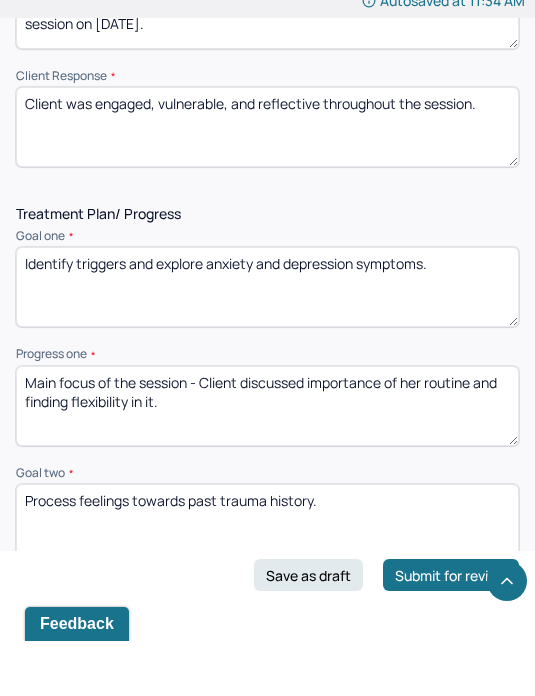 click on "Main focus of the session - Client discussed importance of her routine and finding flexiblity in it." at bounding box center (267, 461) 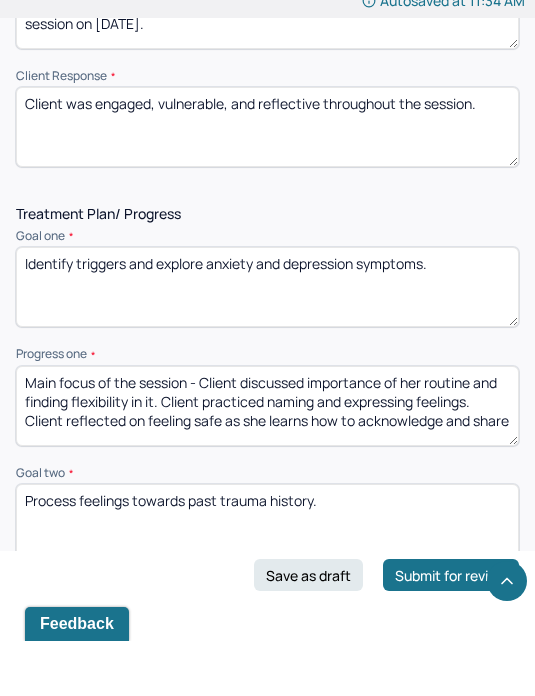 scroll, scrollTop: 8, scrollLeft: 0, axis: vertical 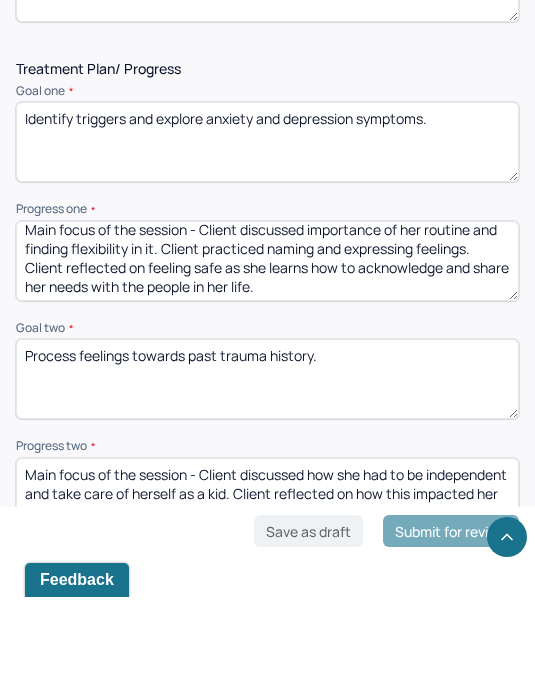 type on "Main focus of the session - Client discussed importance of her routine and finding flexibility in it. Client practiced naming and expressing feelings. Client reflected on feeling safe as she learns how to acknowledge and share her needs with the people in her life." 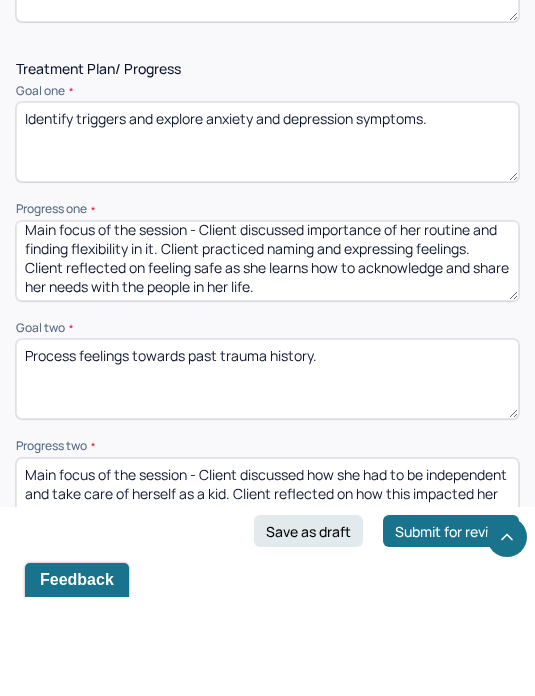 click on "Main focus of the session - Client discussed how she had to be independent and take care of herself as a kid. Client reflected on how this impacted her ability to care for others as an adult." at bounding box center [267, 597] 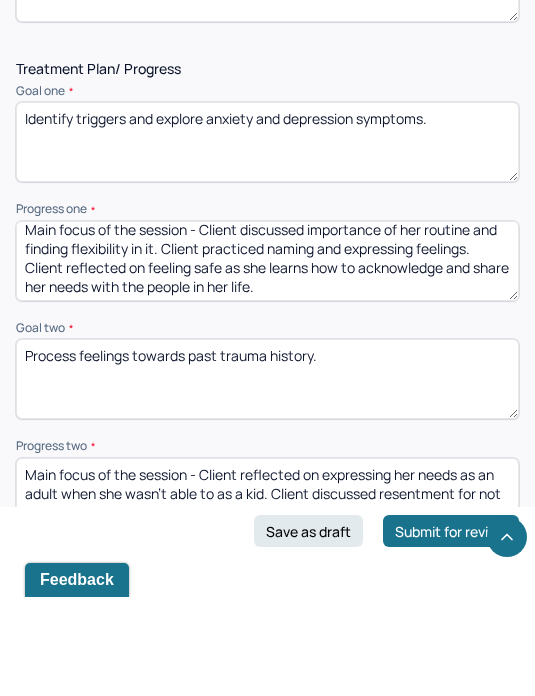 click on "Main focus of the session - Client reflected on expressing her needs as an adult when she wasn’t able to as a kid. Client discussed resentment for not getting what she needed as a child." at bounding box center (267, 597) 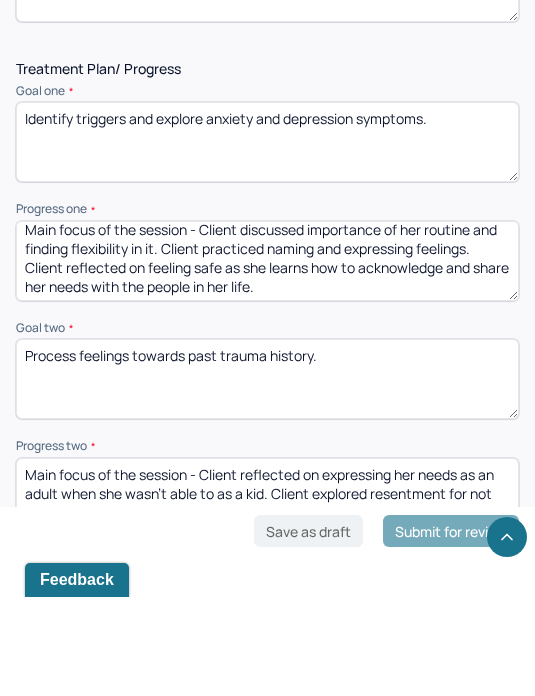 type on "Main focus of the session - Client reflected on expressing her needs as an adult when she wasn’t able to as a kid. Client explored resentment for not getting what she needed as a child." 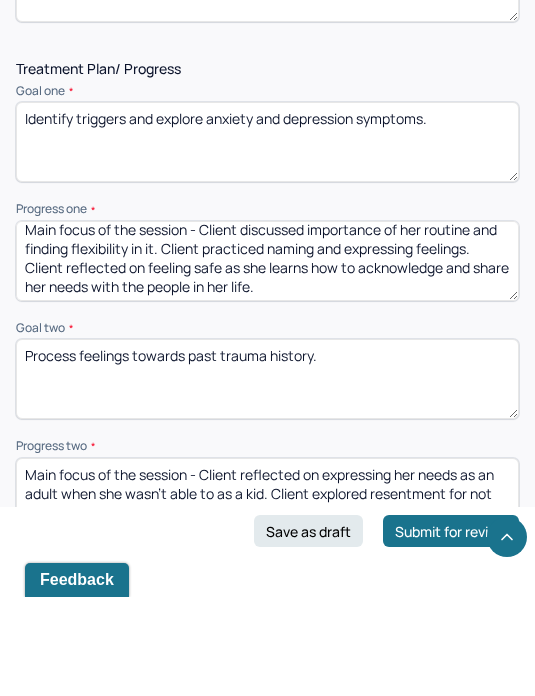 scroll, scrollTop: 3603, scrollLeft: 0, axis: vertical 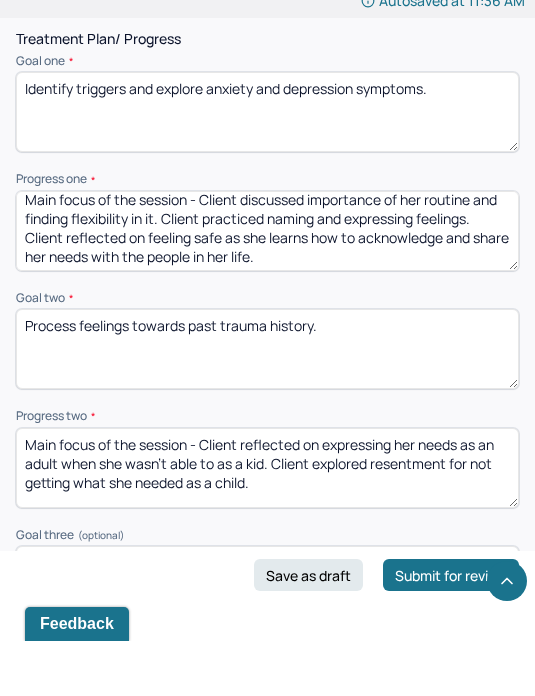 click on "Main focus of the session - Client reflected on expressing her needs as an adult when she wasn’t able to as a kid. Client explored resentment for not getting what she needed as a child." at bounding box center [267, 523] 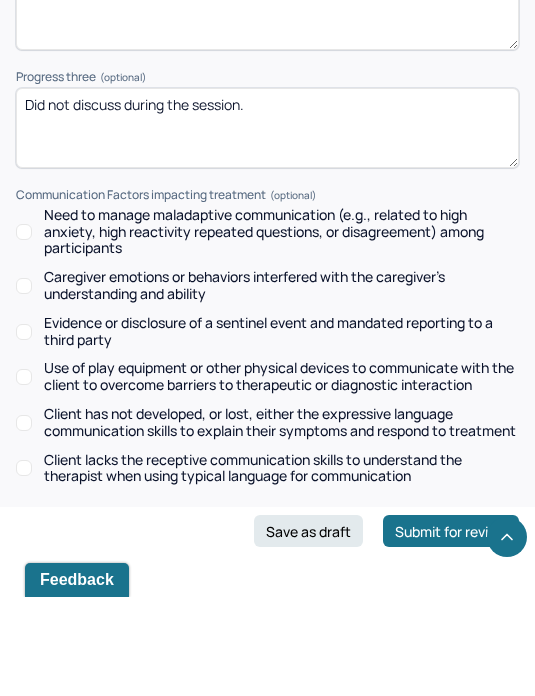 scroll, scrollTop: 4353, scrollLeft: 0, axis: vertical 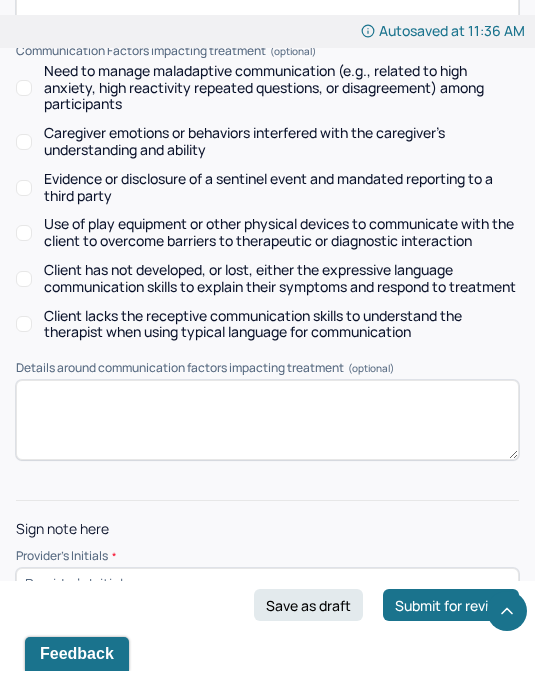 click at bounding box center (267, 609) 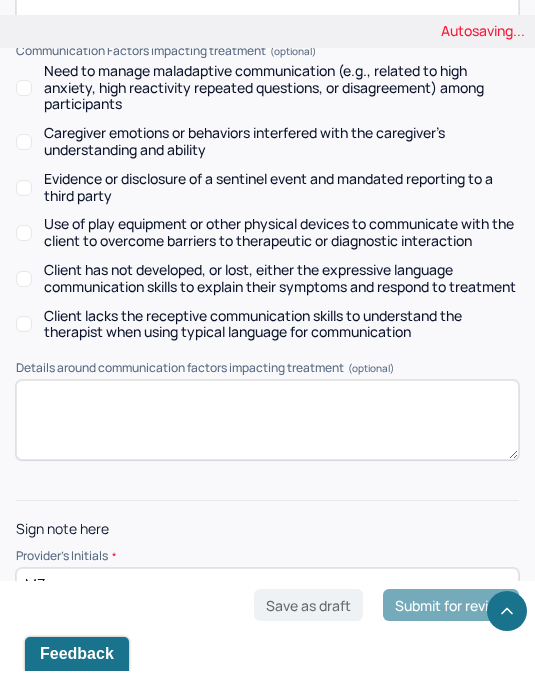 type on "MZ" 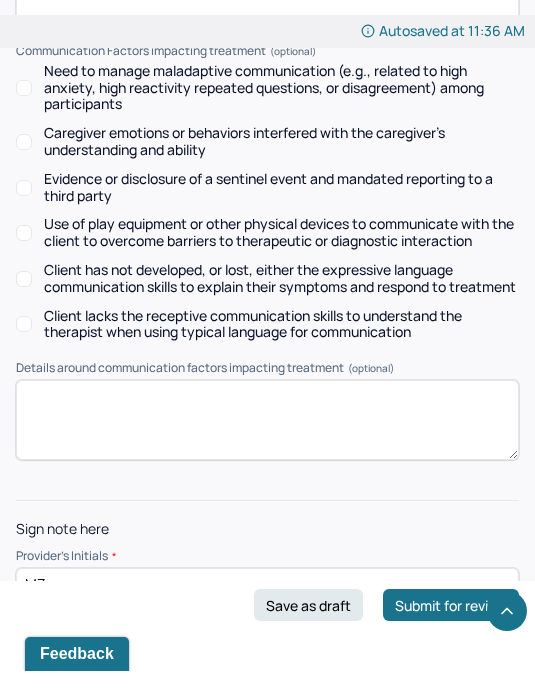 scroll, scrollTop: 4279, scrollLeft: 0, axis: vertical 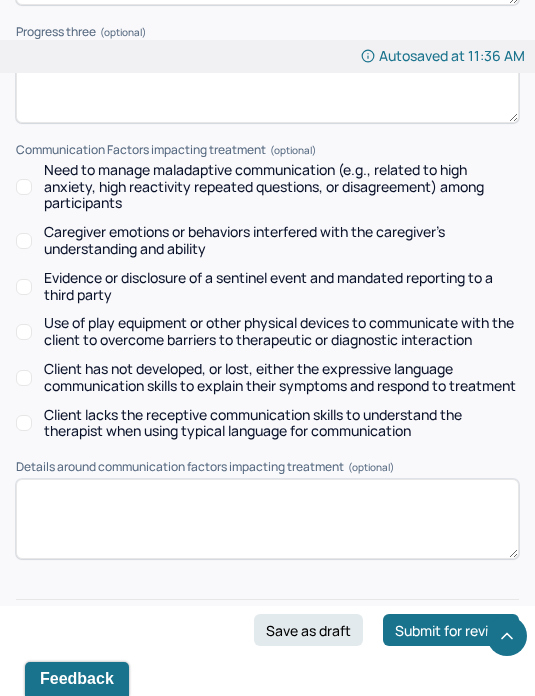 click on "Submit for review" at bounding box center (451, 630) 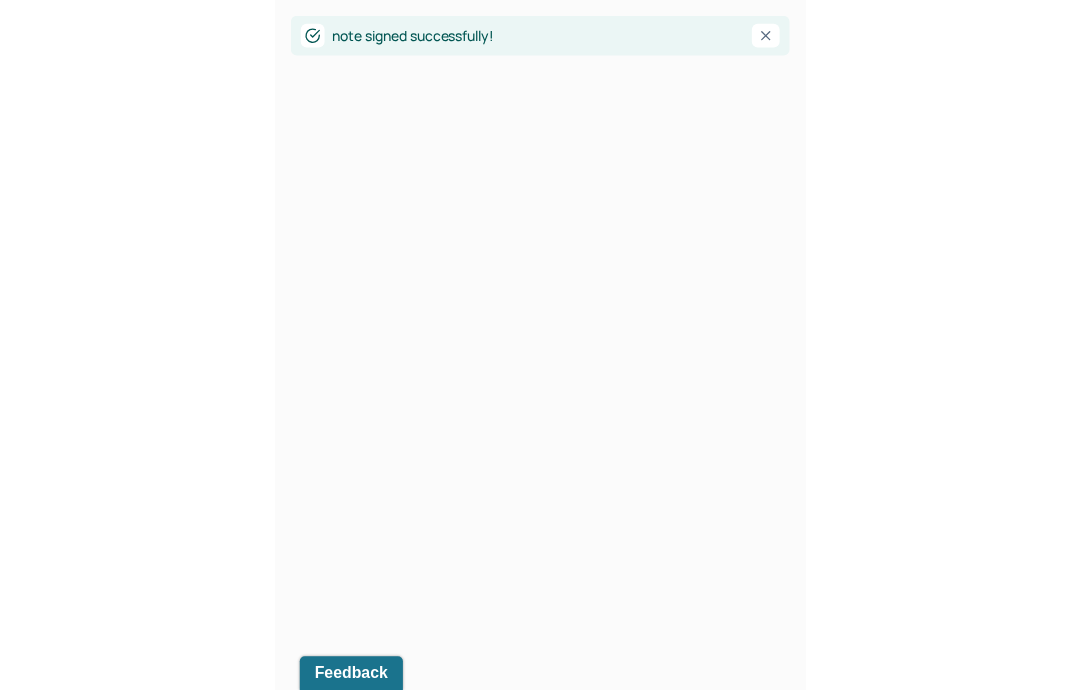 scroll, scrollTop: 0, scrollLeft: 0, axis: both 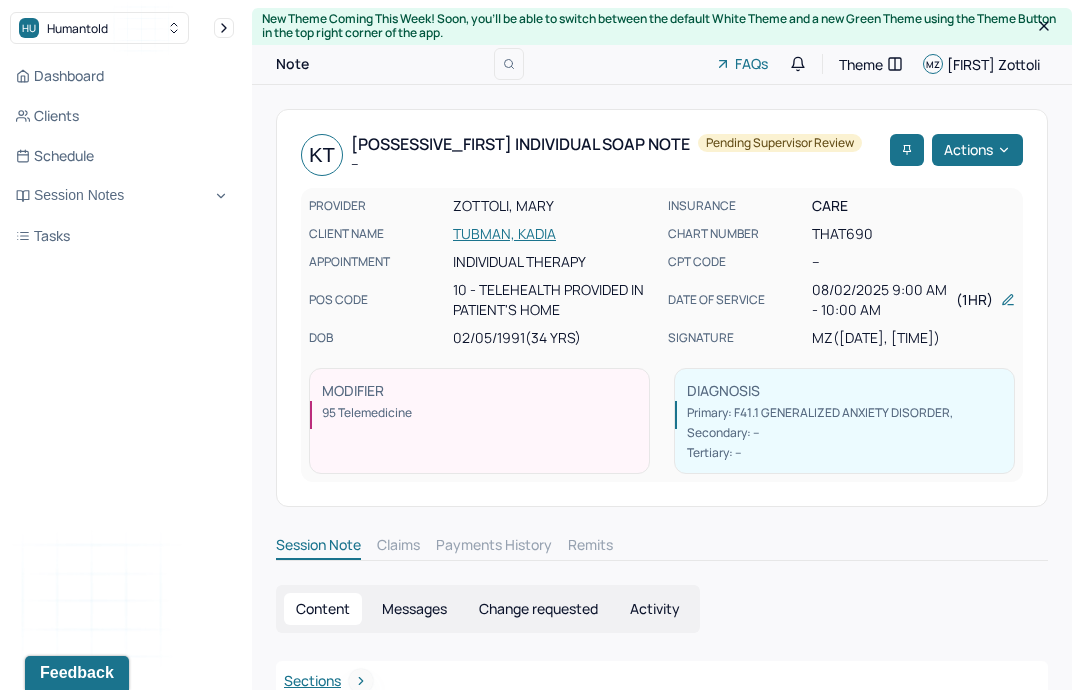 click on "Content Messages Change requested Activity" at bounding box center [662, 609] 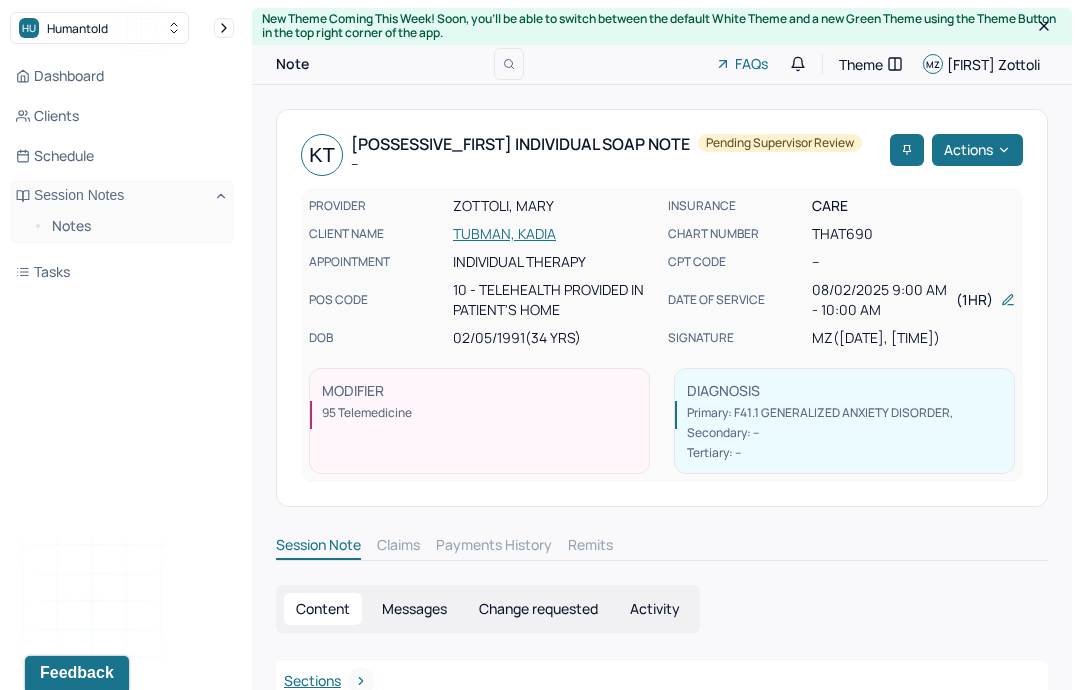 click on "Notes" at bounding box center [135, 226] 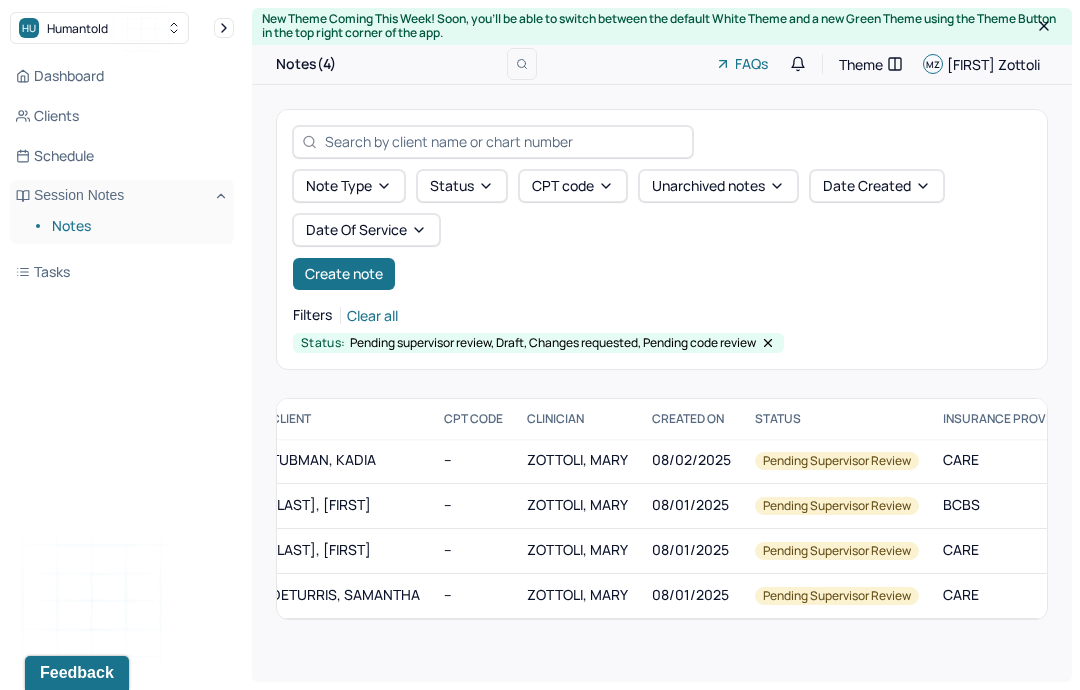 scroll, scrollTop: 0, scrollLeft: 328, axis: horizontal 